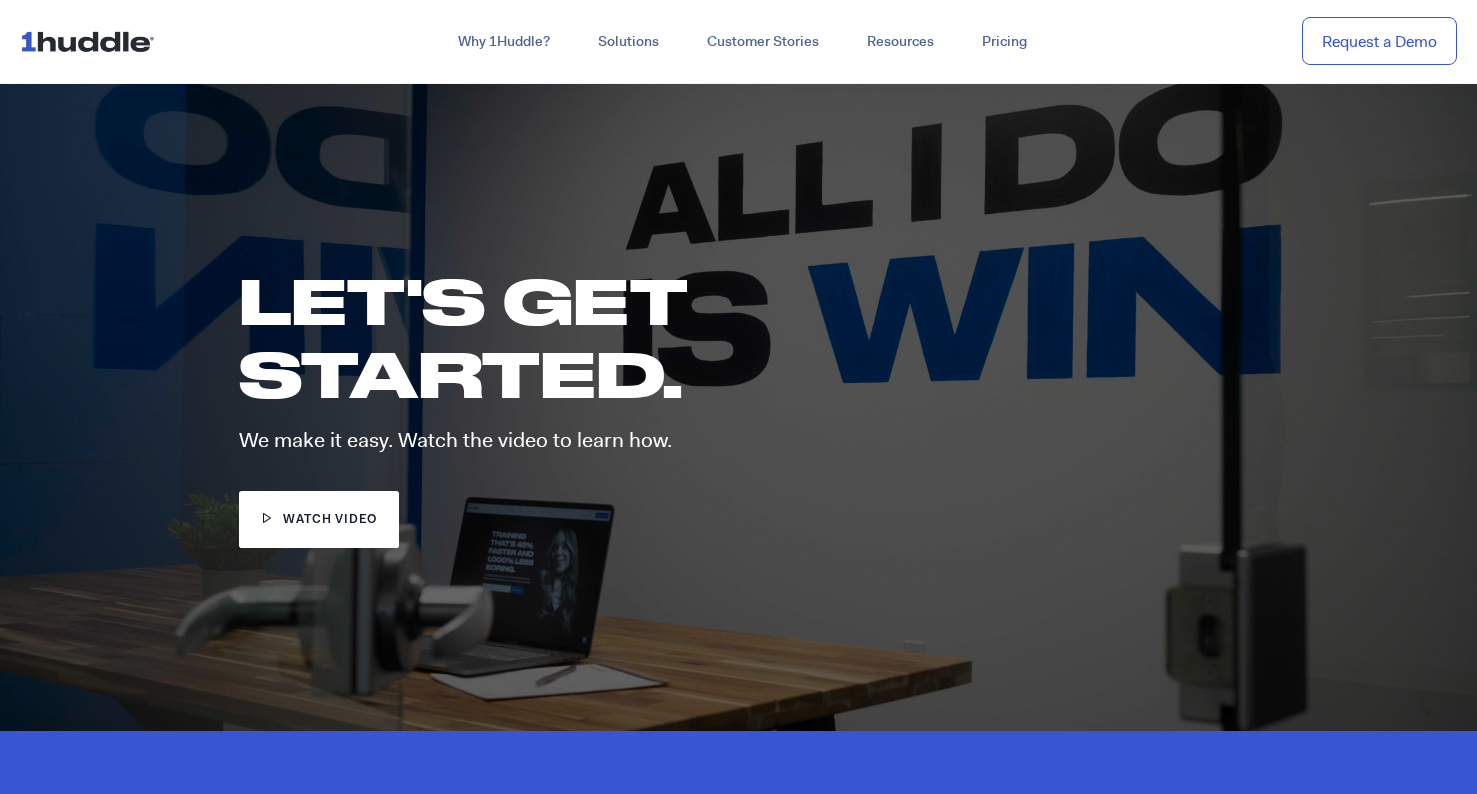 scroll, scrollTop: 0, scrollLeft: 0, axis: both 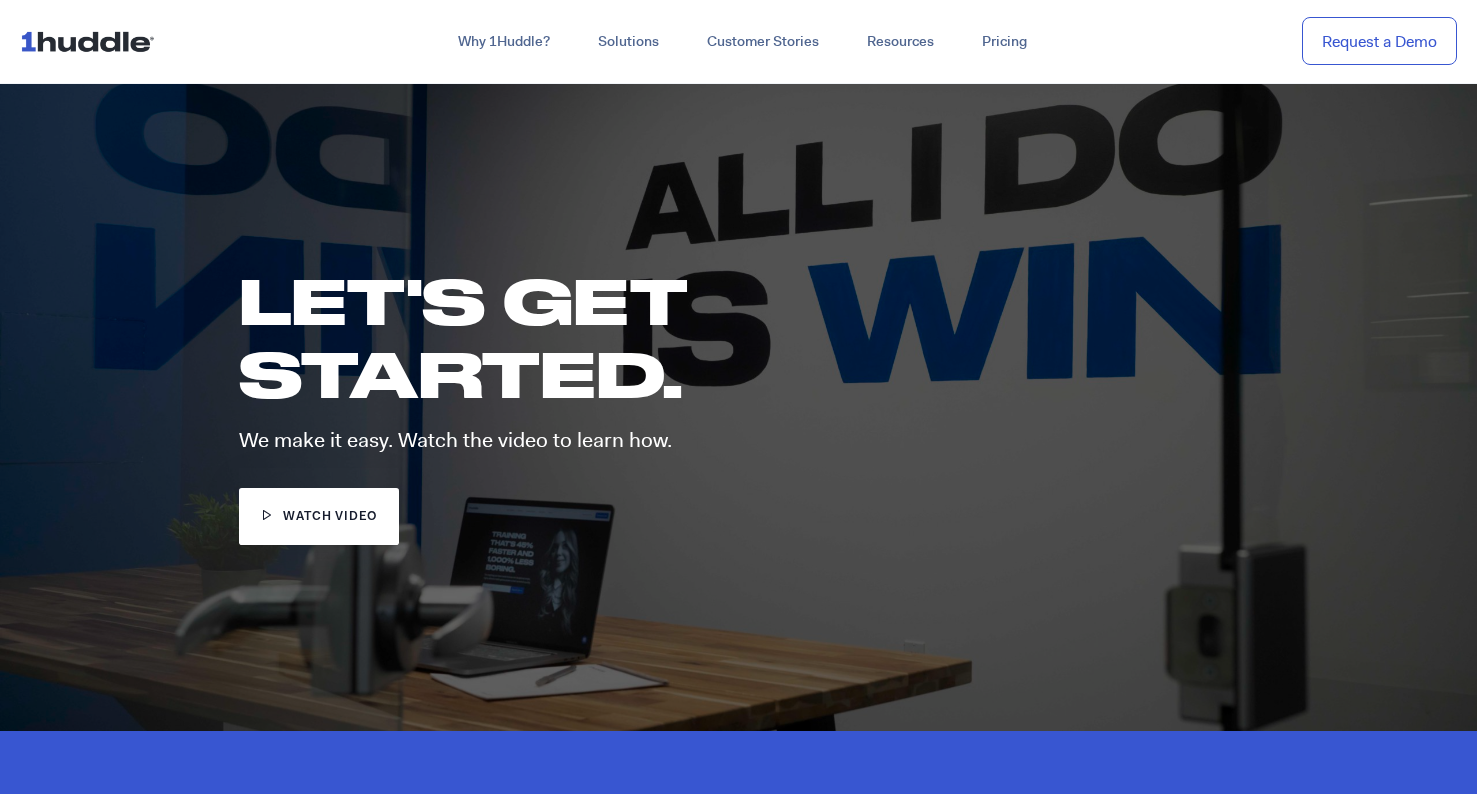 click on "watch video" at bounding box center (330, 517) 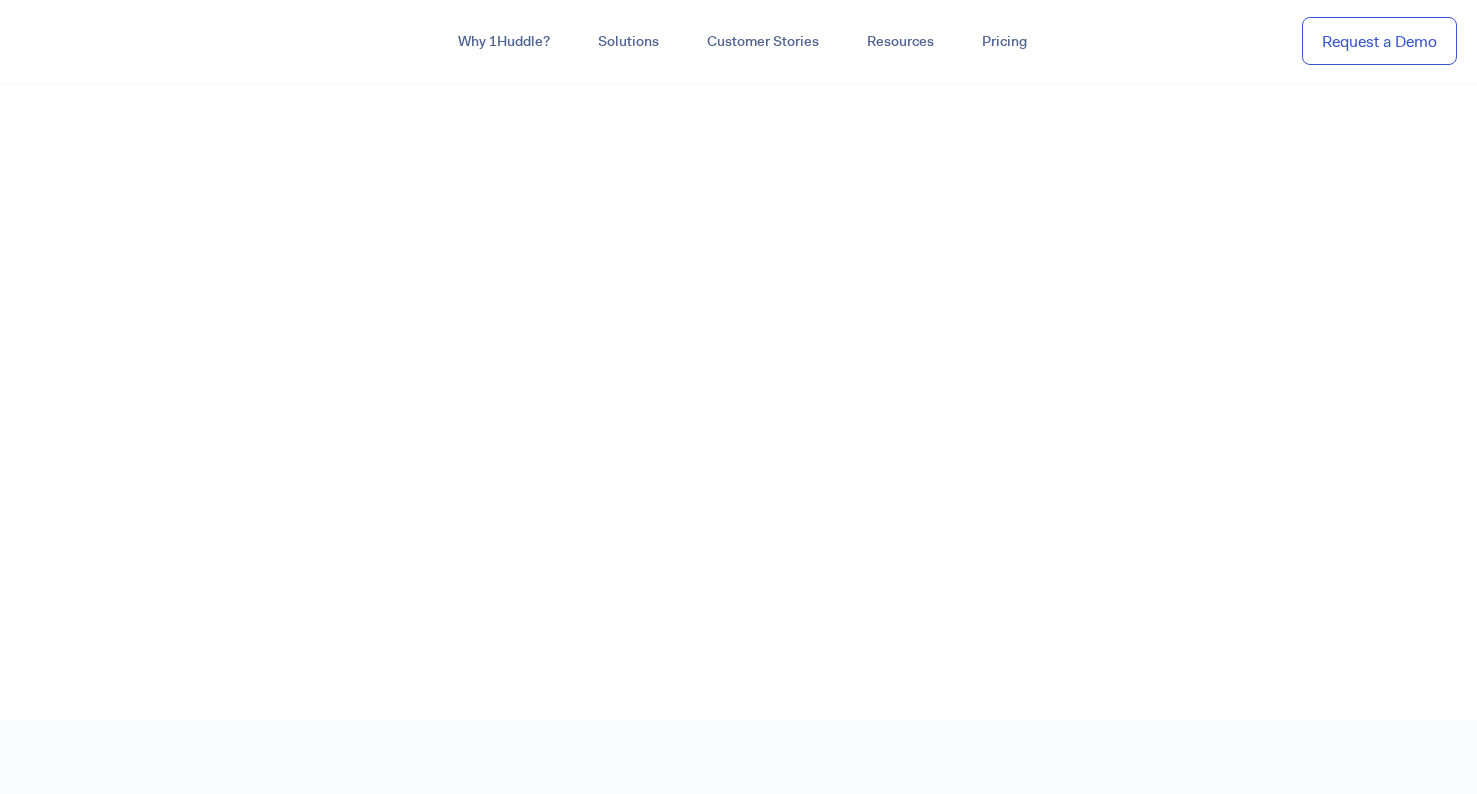 scroll, scrollTop: 0, scrollLeft: 0, axis: both 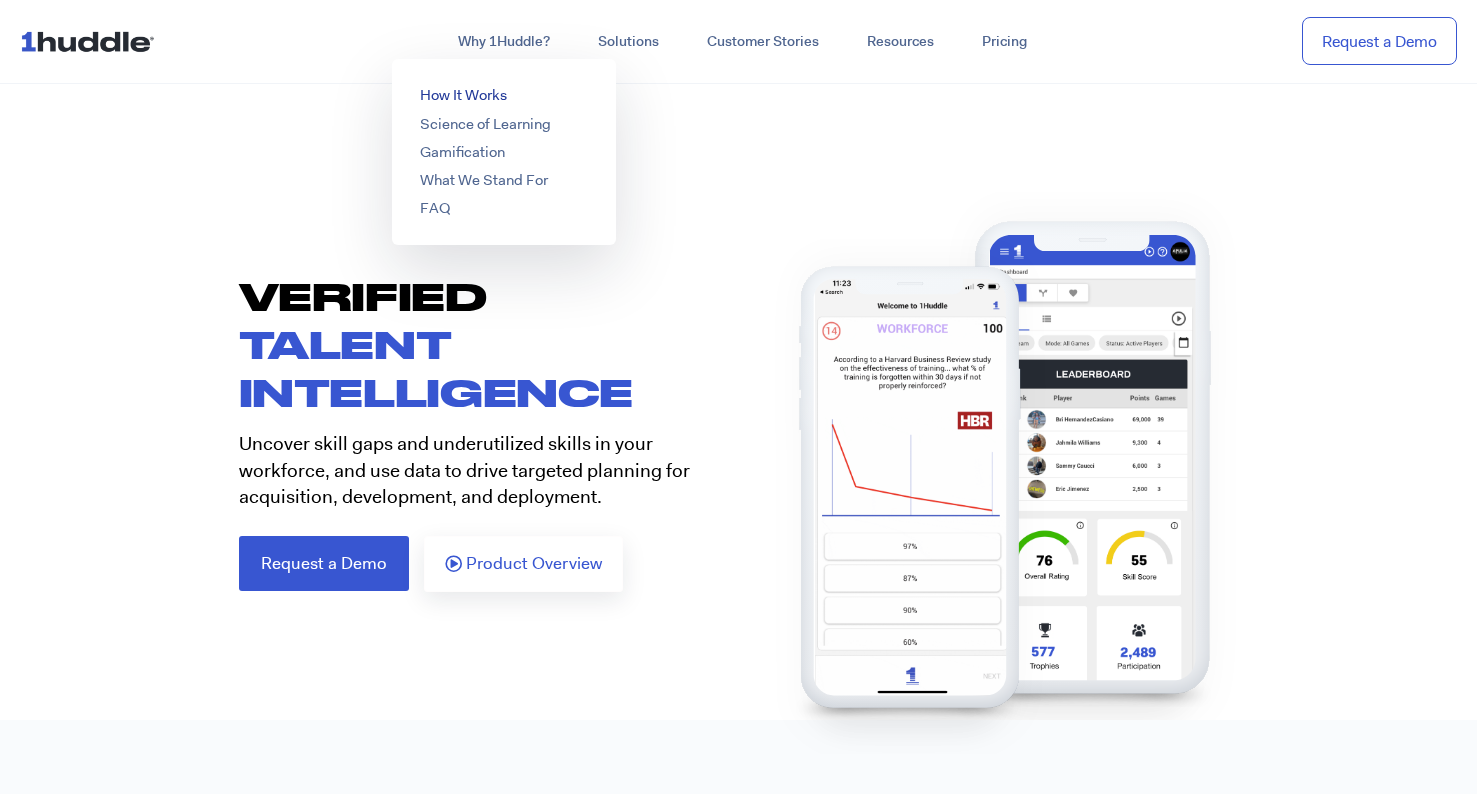 click on "How It Works" at bounding box center (463, 95) 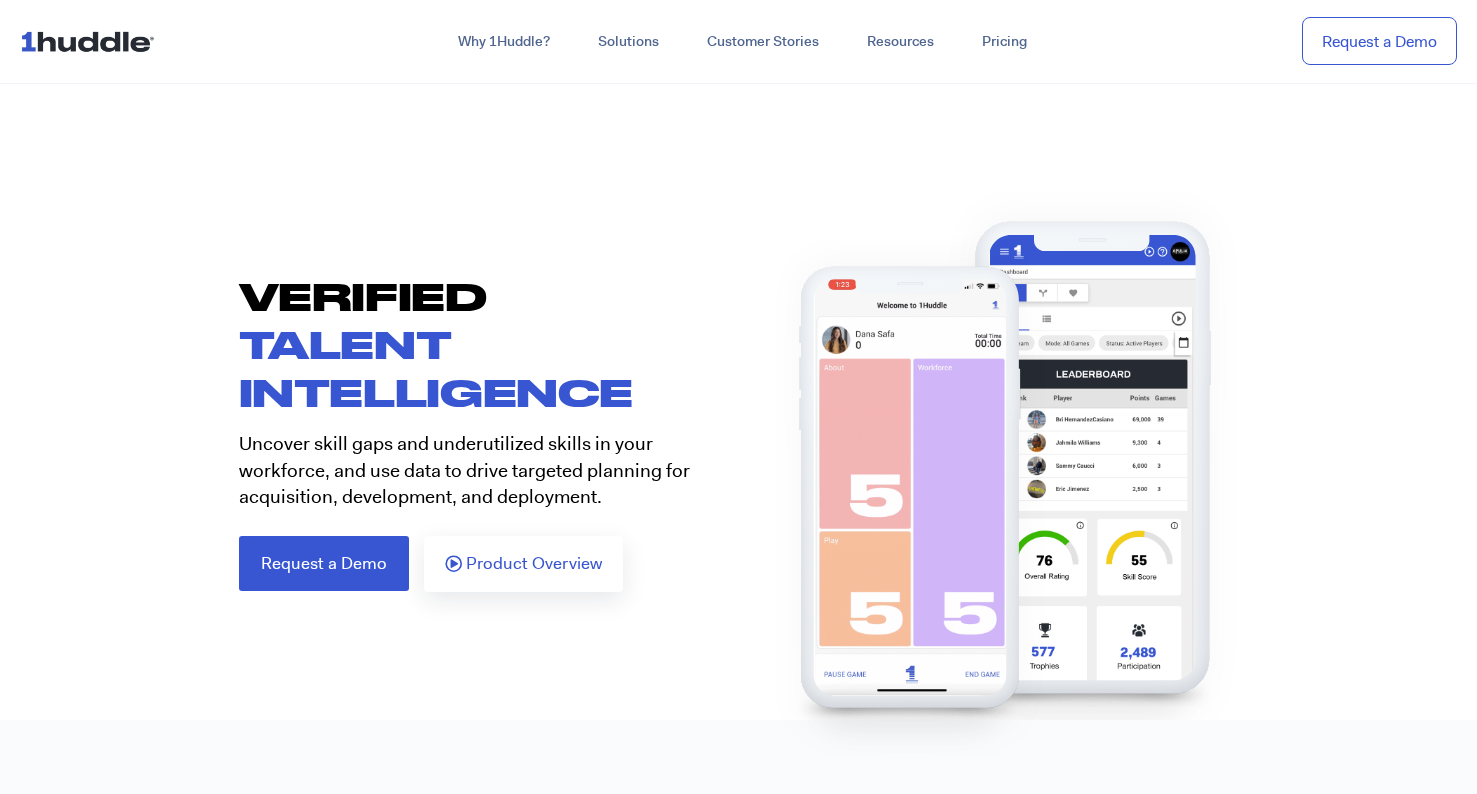scroll, scrollTop: 0, scrollLeft: 0, axis: both 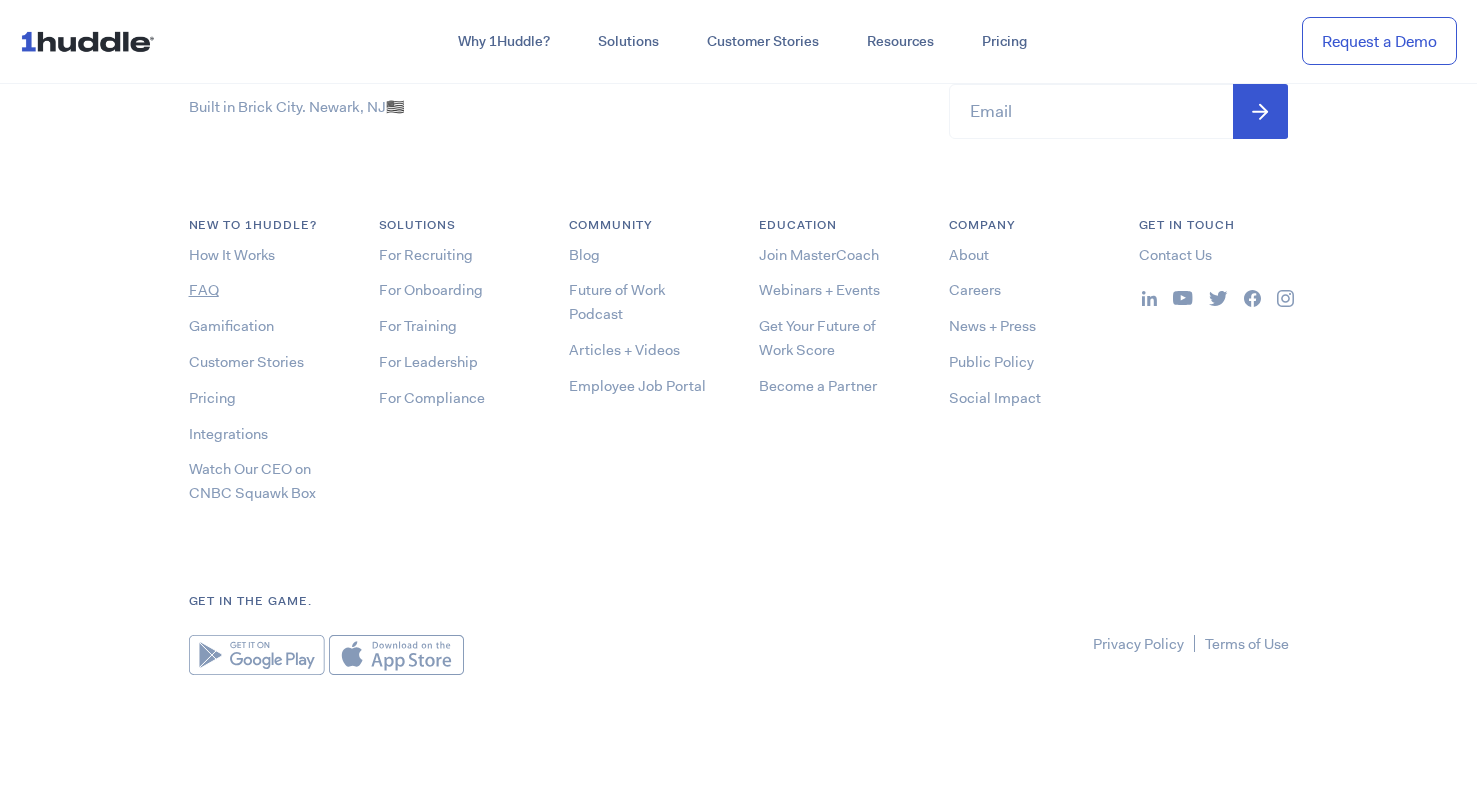 click on "FAQ" at bounding box center [204, 290] 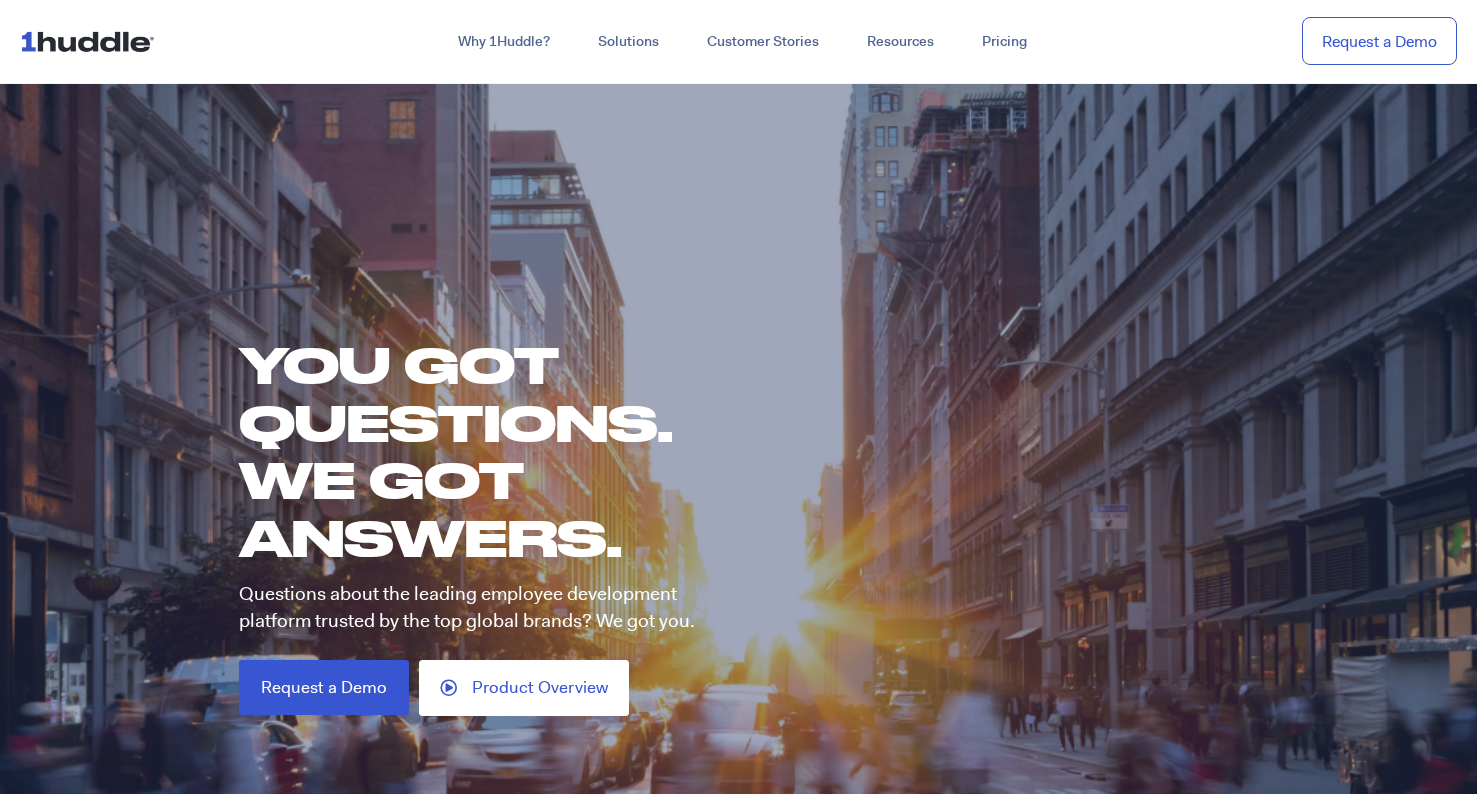 scroll, scrollTop: 0, scrollLeft: 0, axis: both 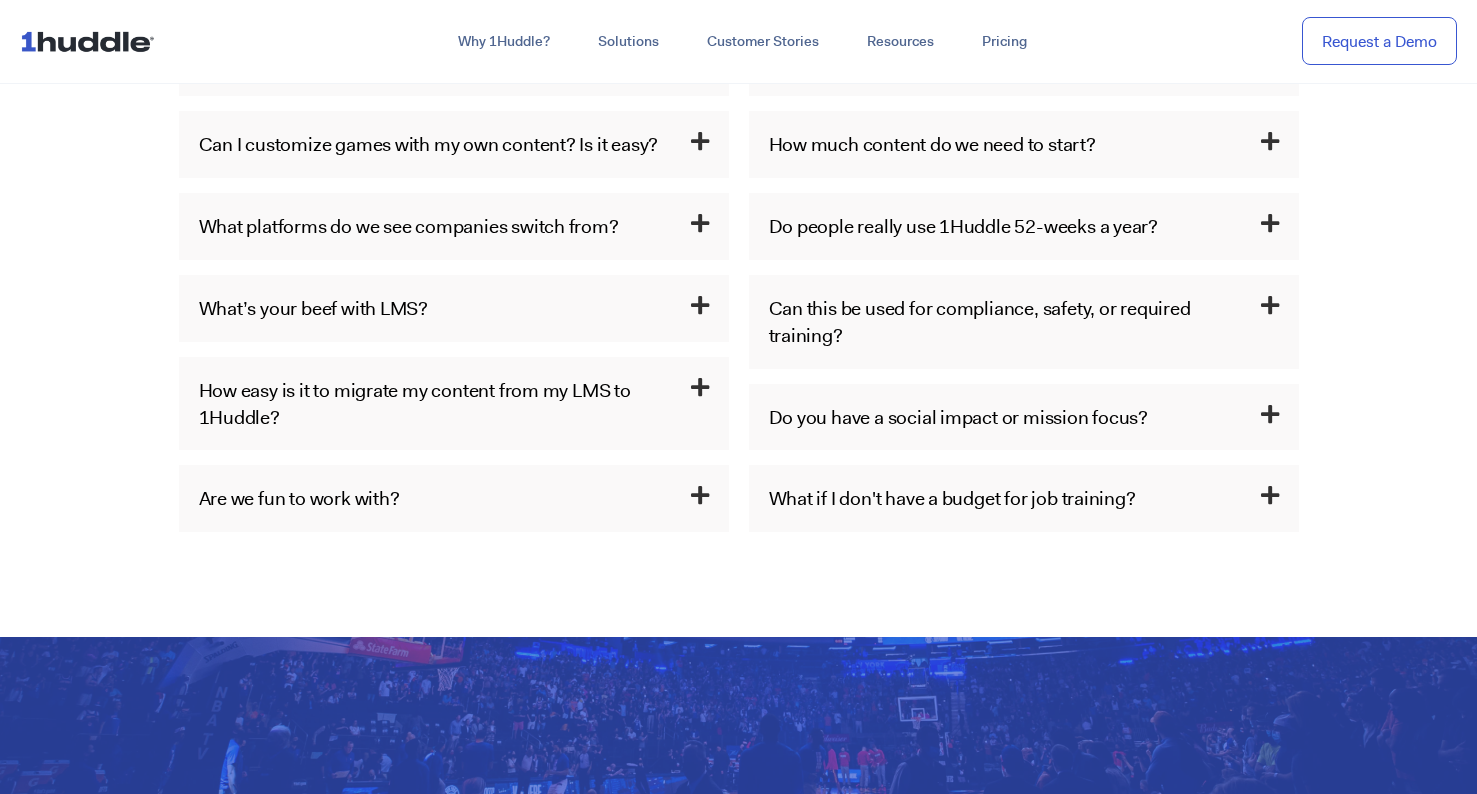 click at bounding box center [700, 305] 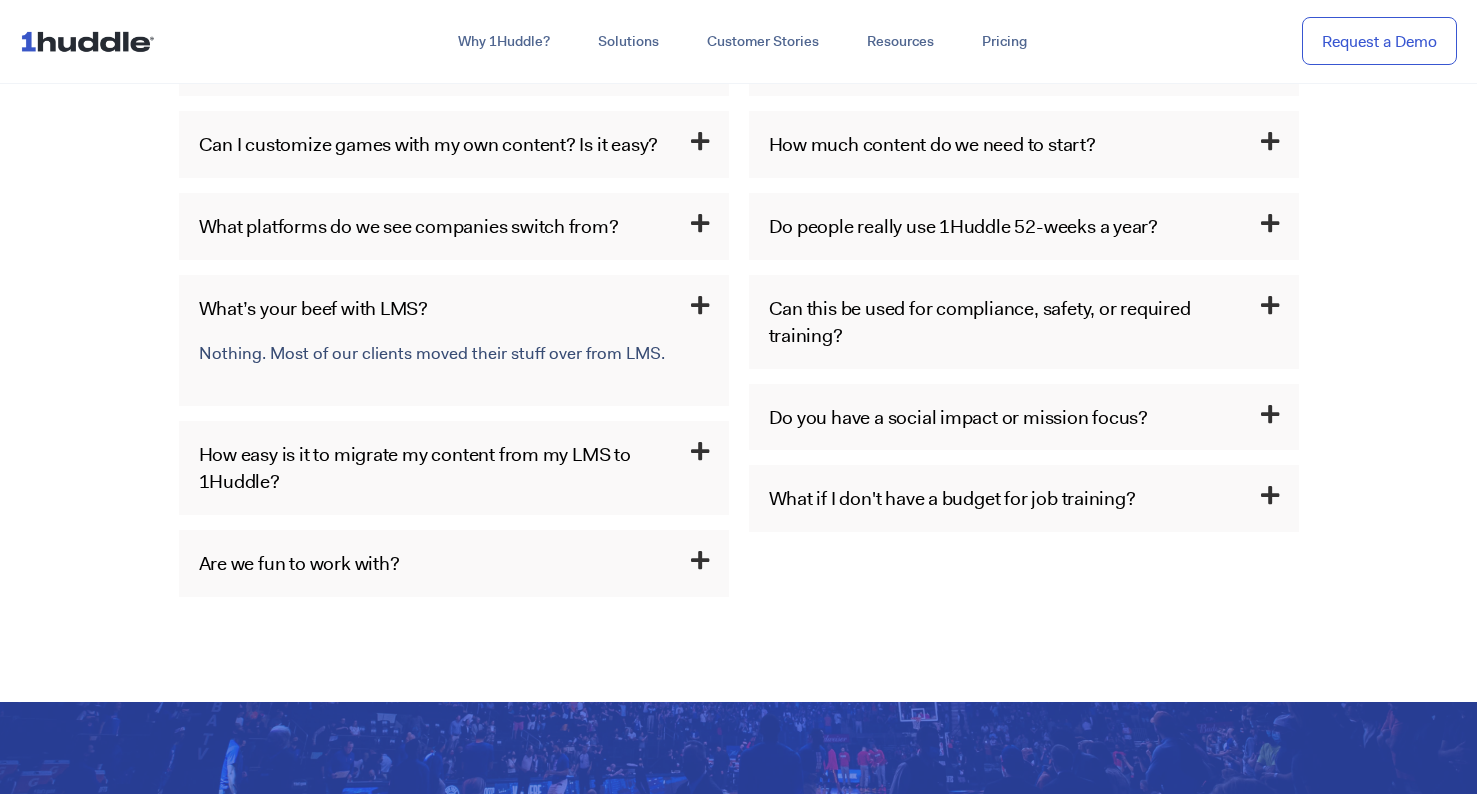 click at bounding box center [700, 305] 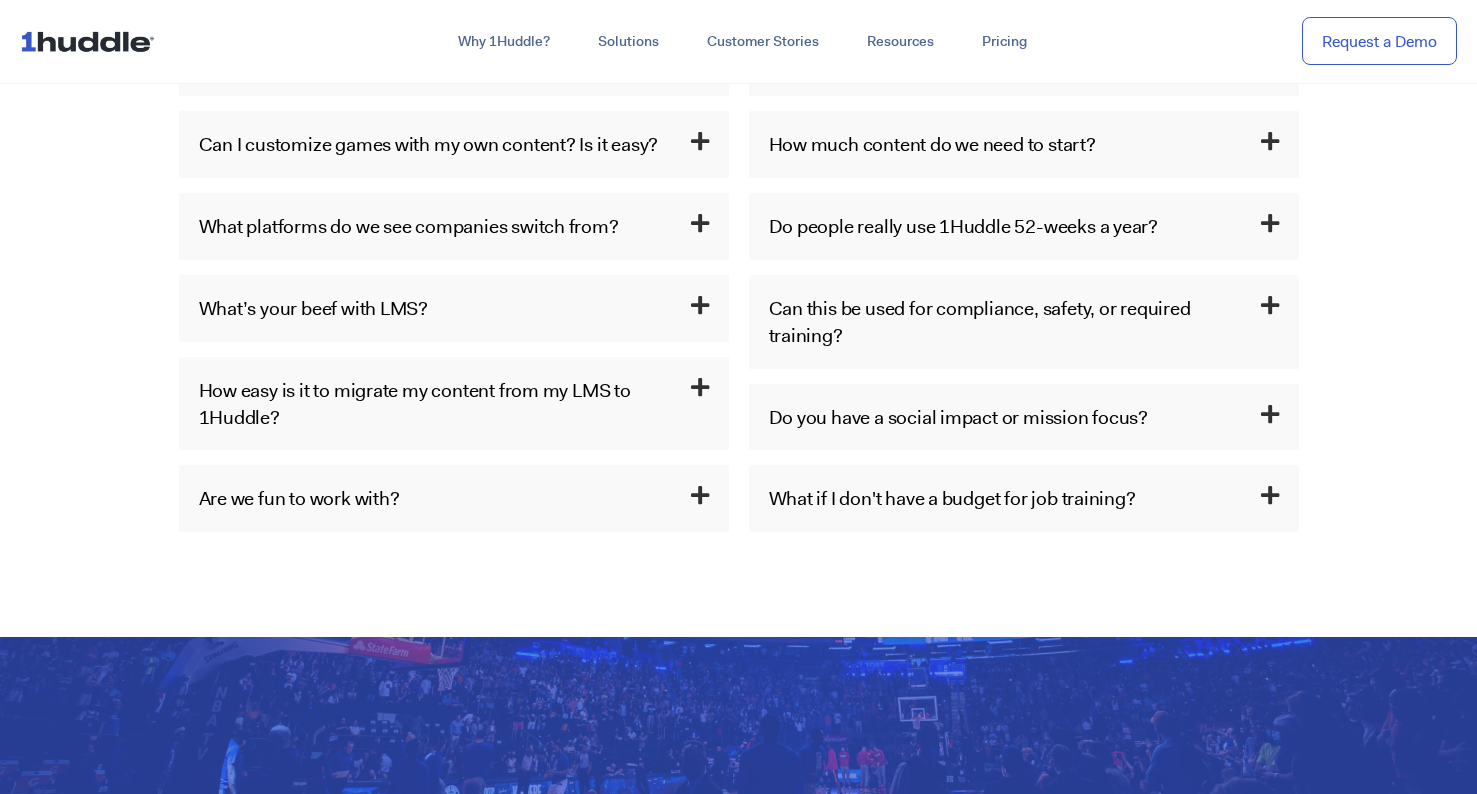 scroll, scrollTop: 1500, scrollLeft: 0, axis: vertical 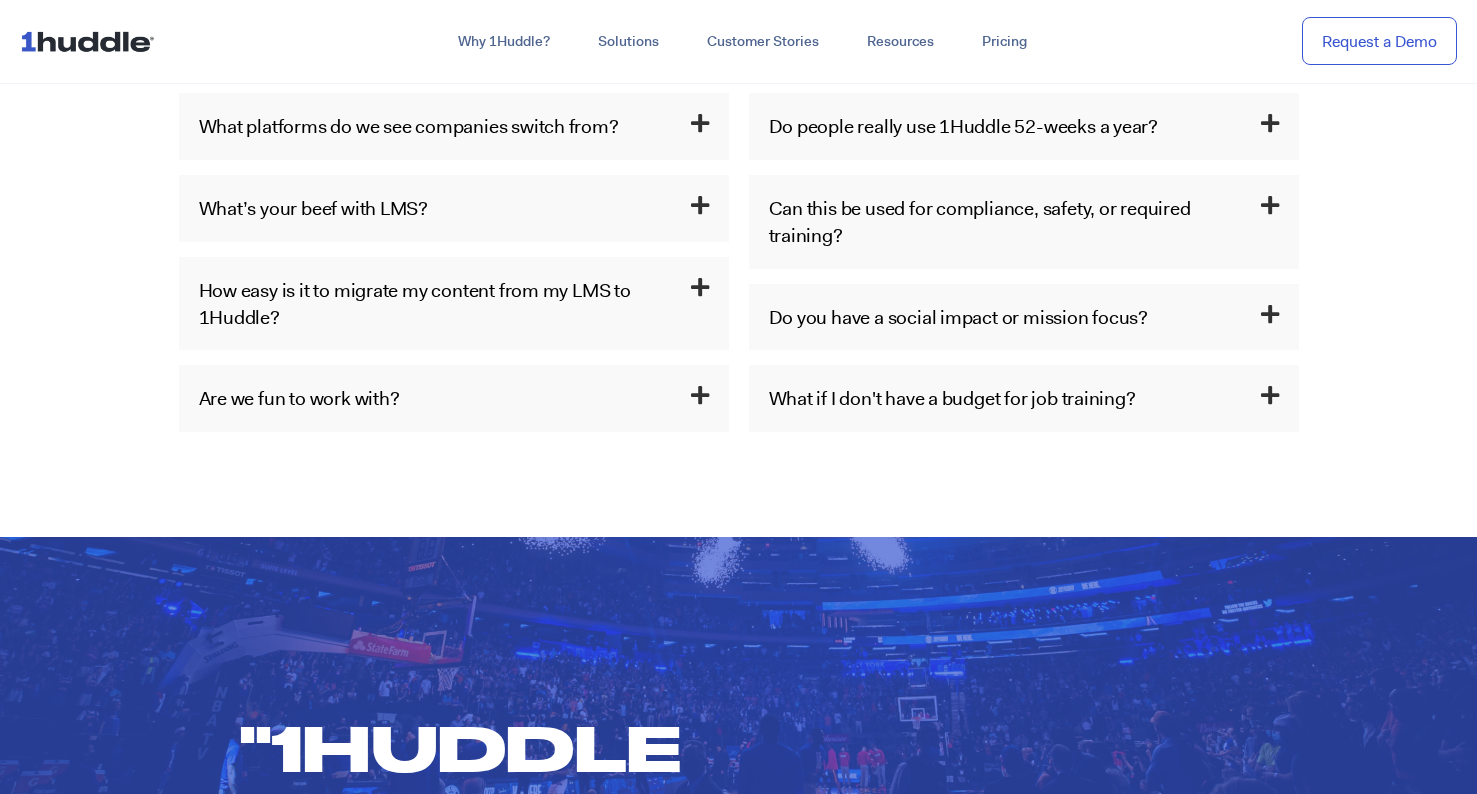 click at bounding box center [1270, 205] 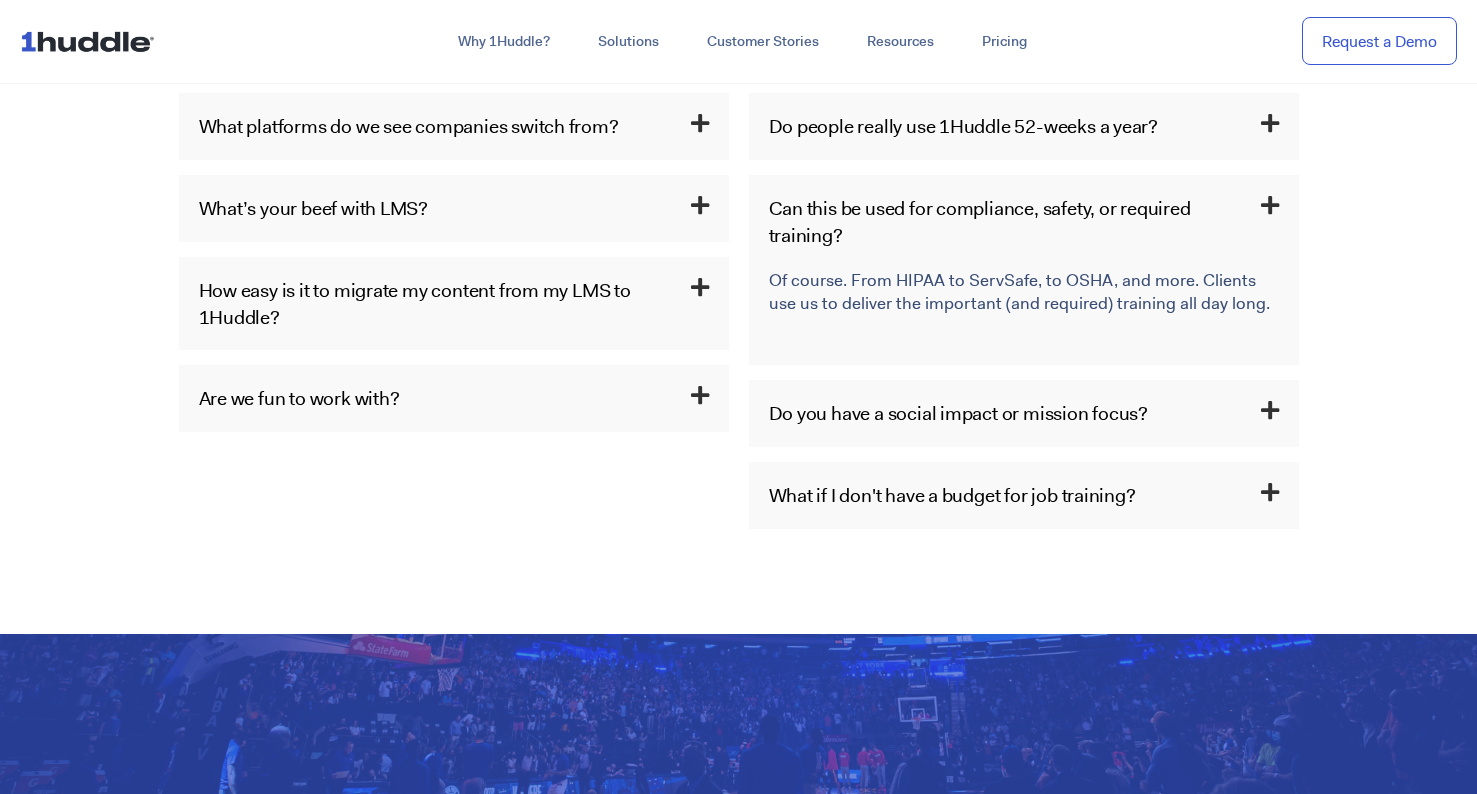 click at bounding box center (1270, 205) 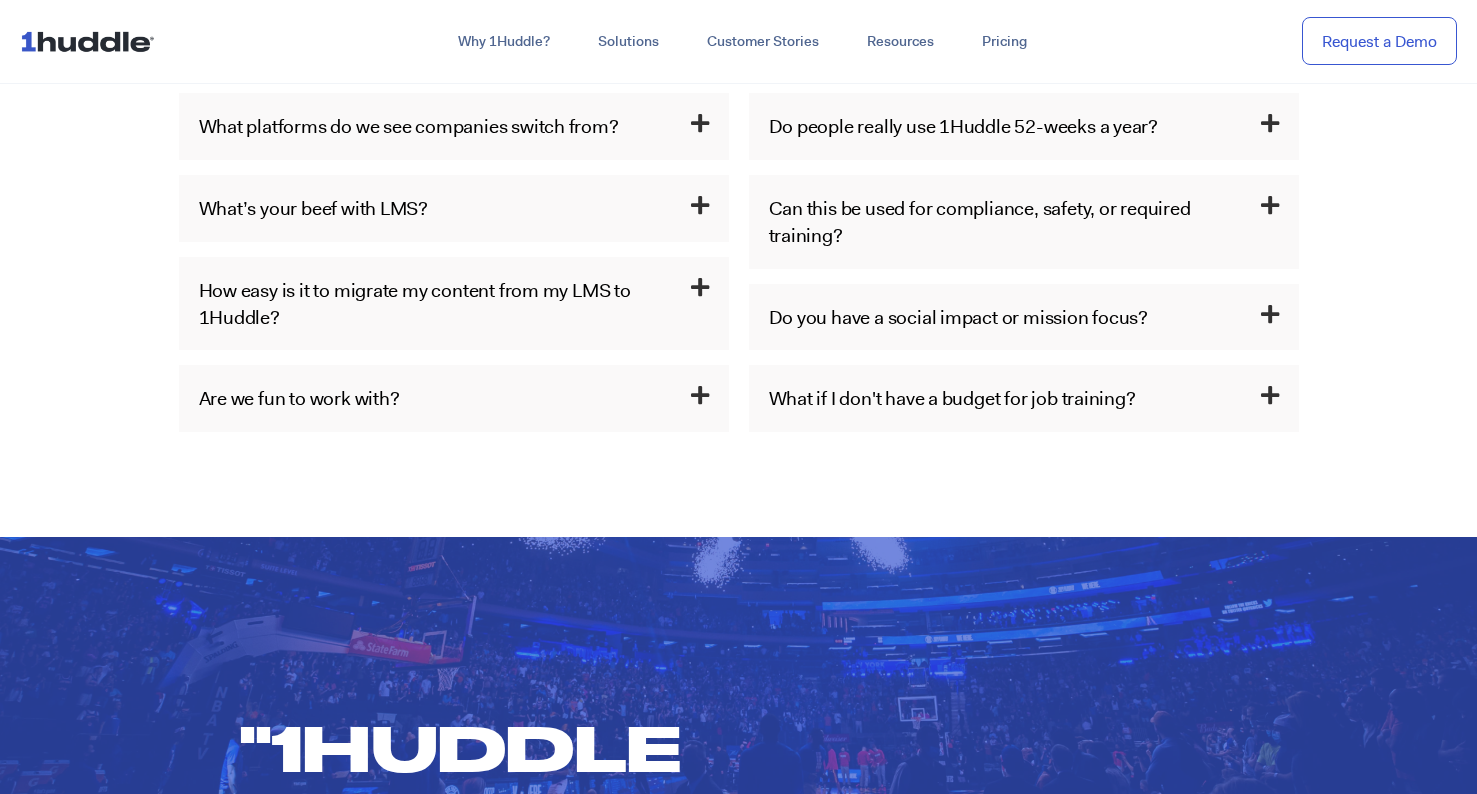 click at bounding box center (1270, 314) 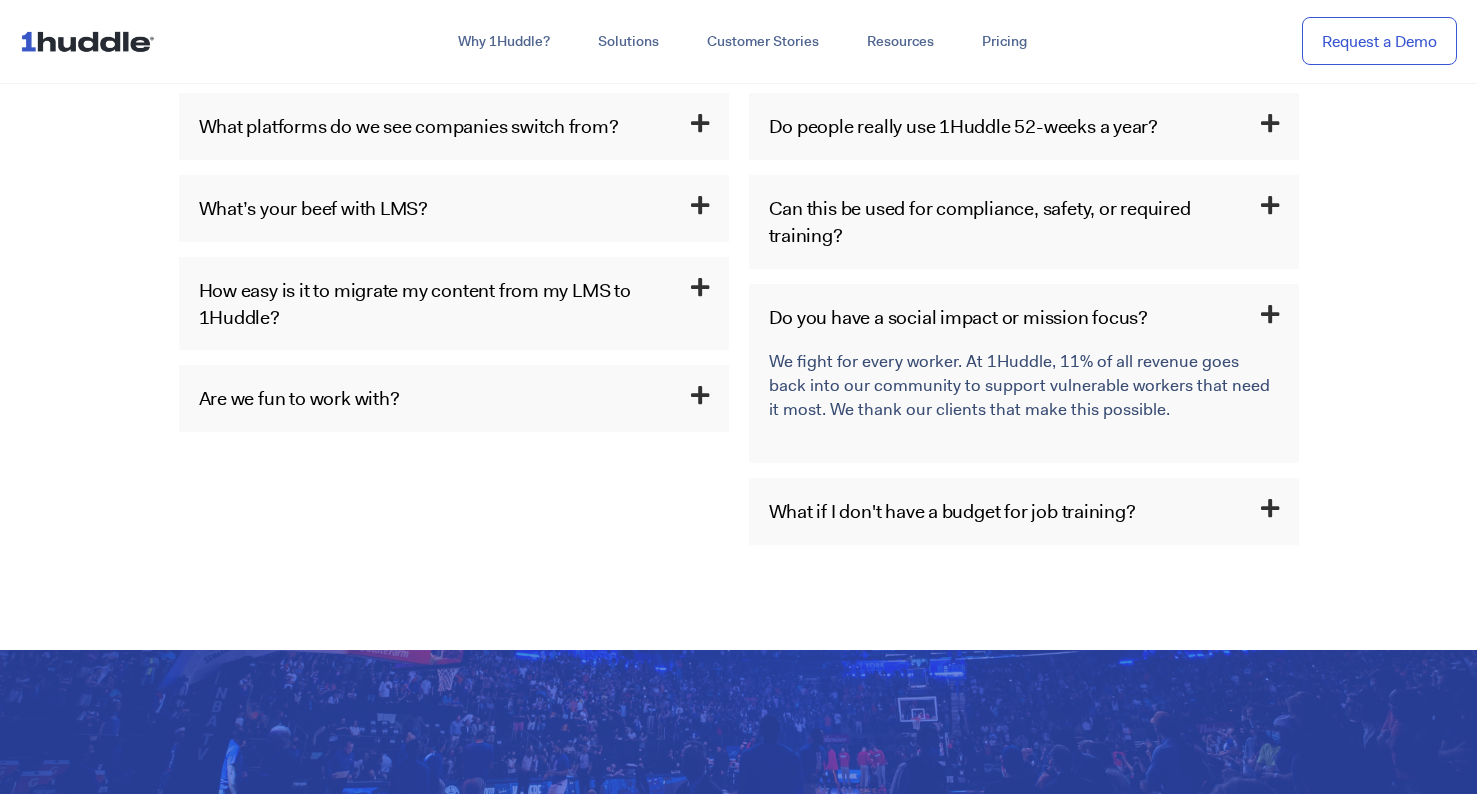 click at bounding box center [1270, 314] 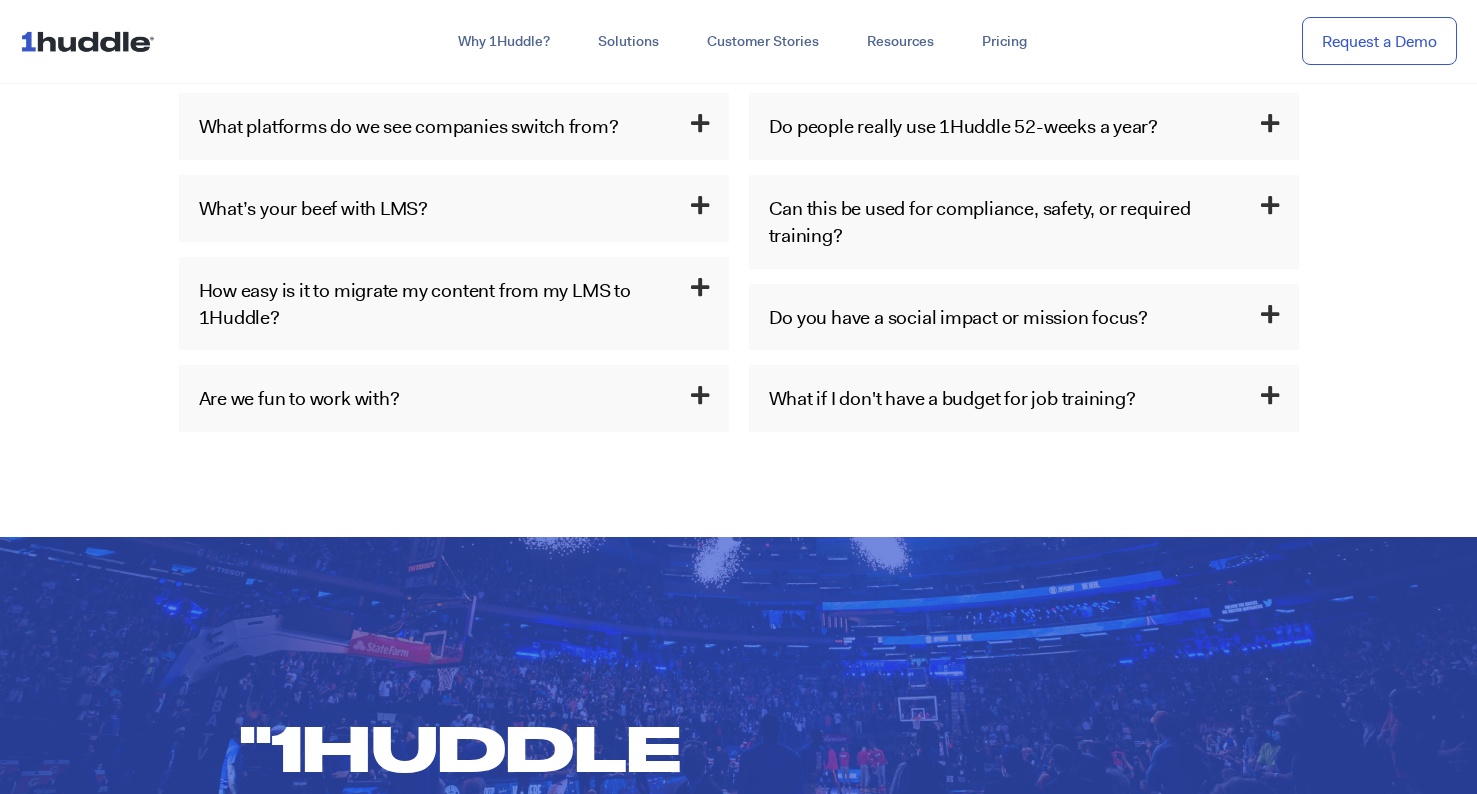 click at bounding box center (1270, 395) 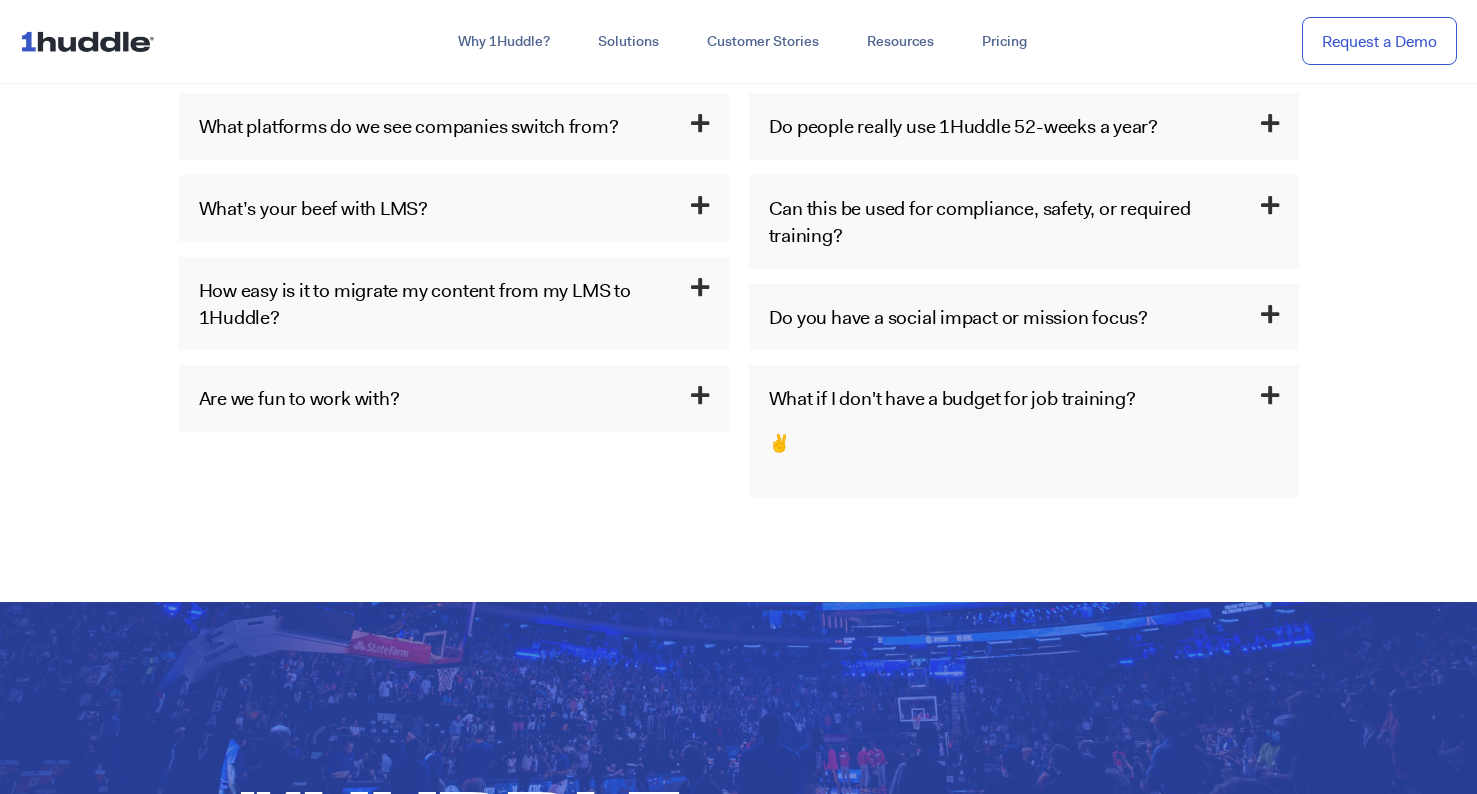 click on "✌️" at bounding box center (1021, 444) 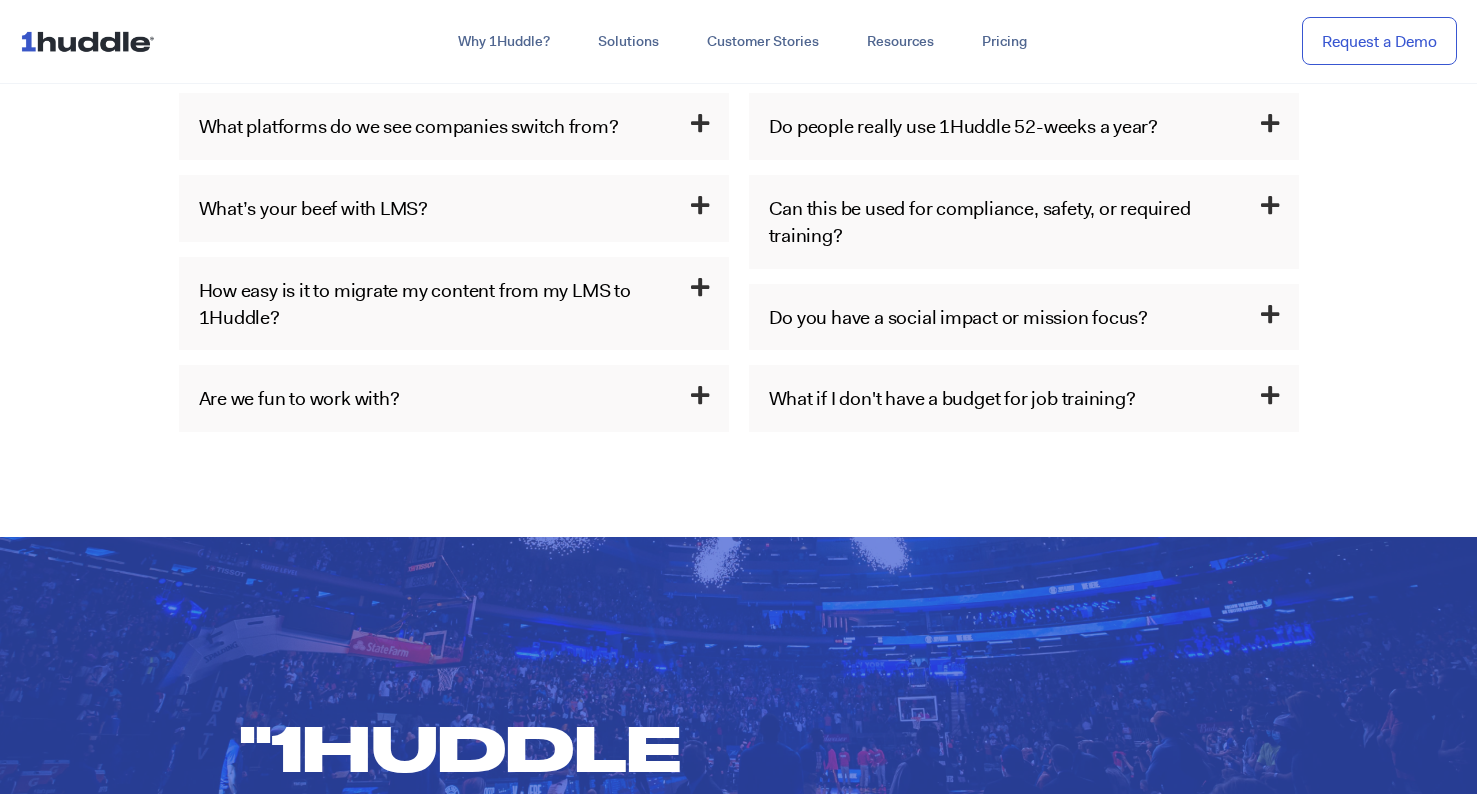 click at bounding box center (1270, 395) 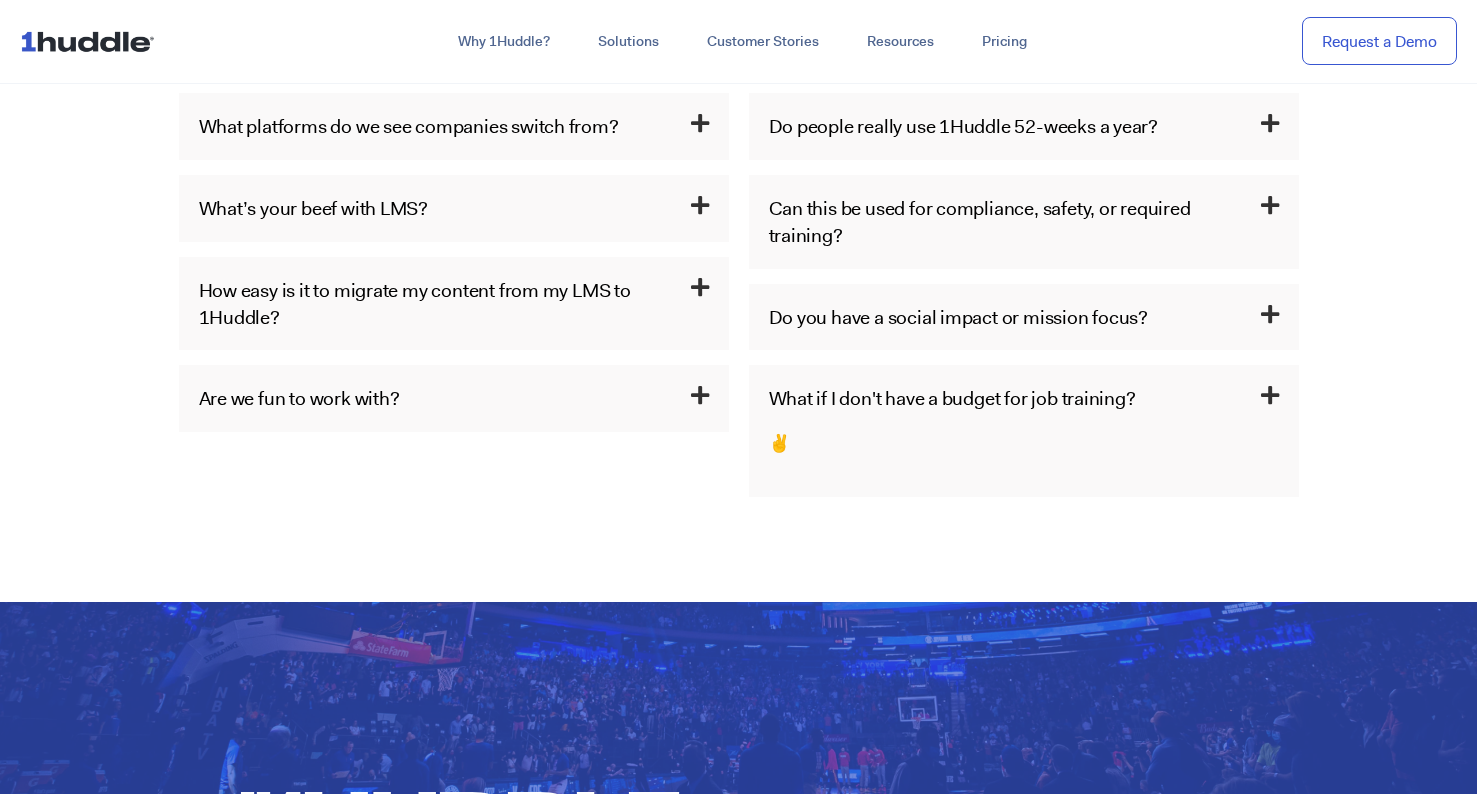 click at bounding box center (1270, 395) 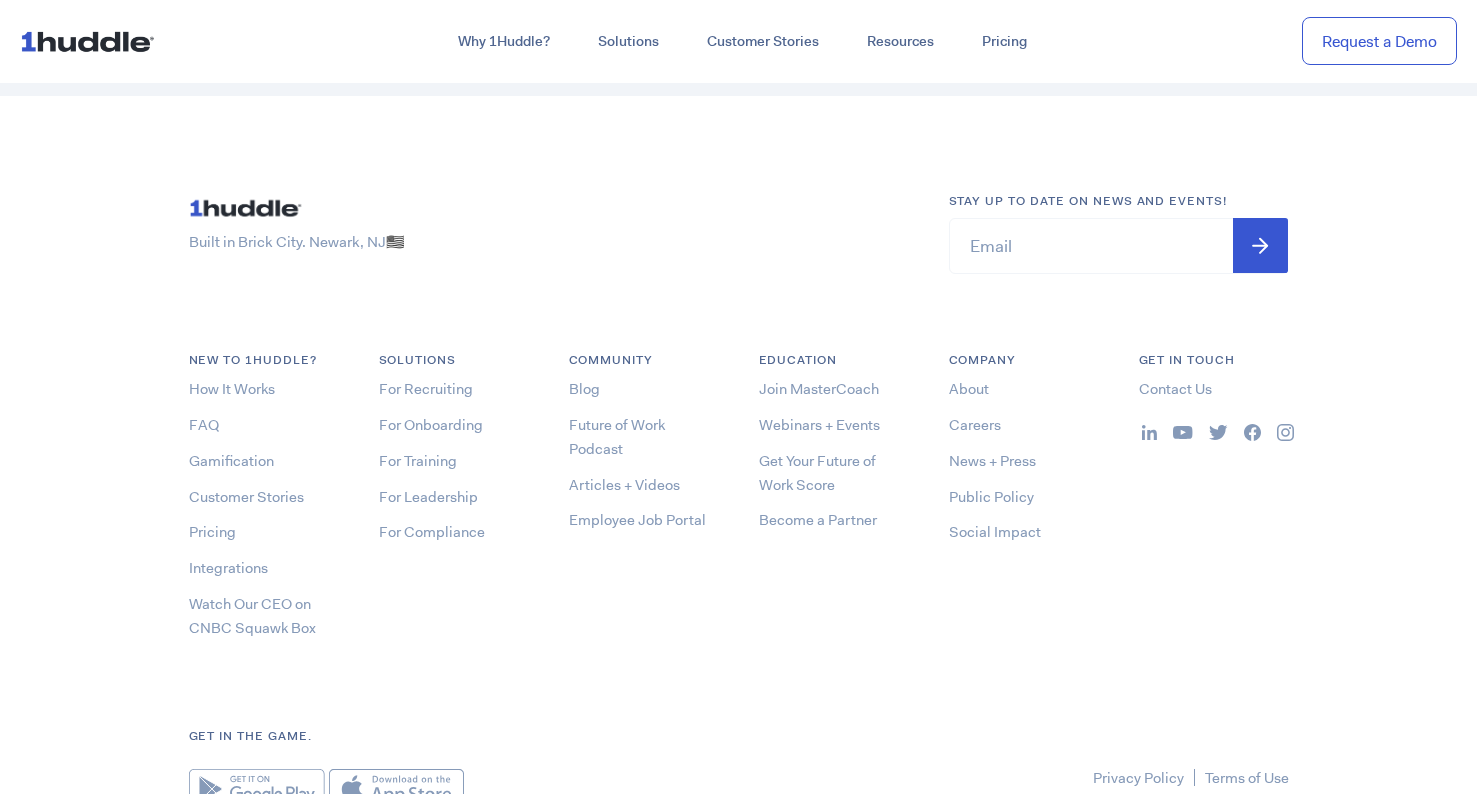 scroll, scrollTop: 3200, scrollLeft: 0, axis: vertical 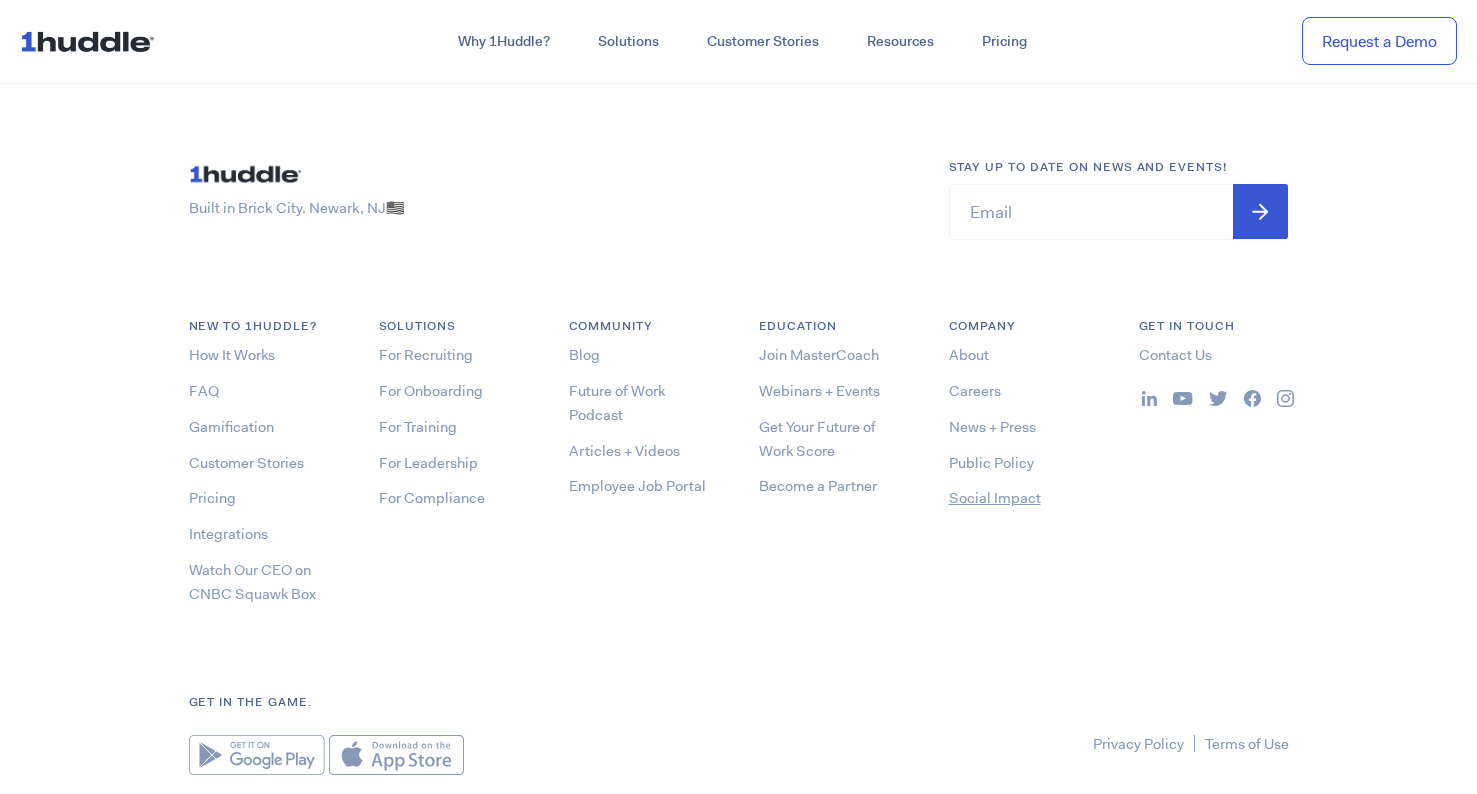 click on "Social Impact" at bounding box center [995, 498] 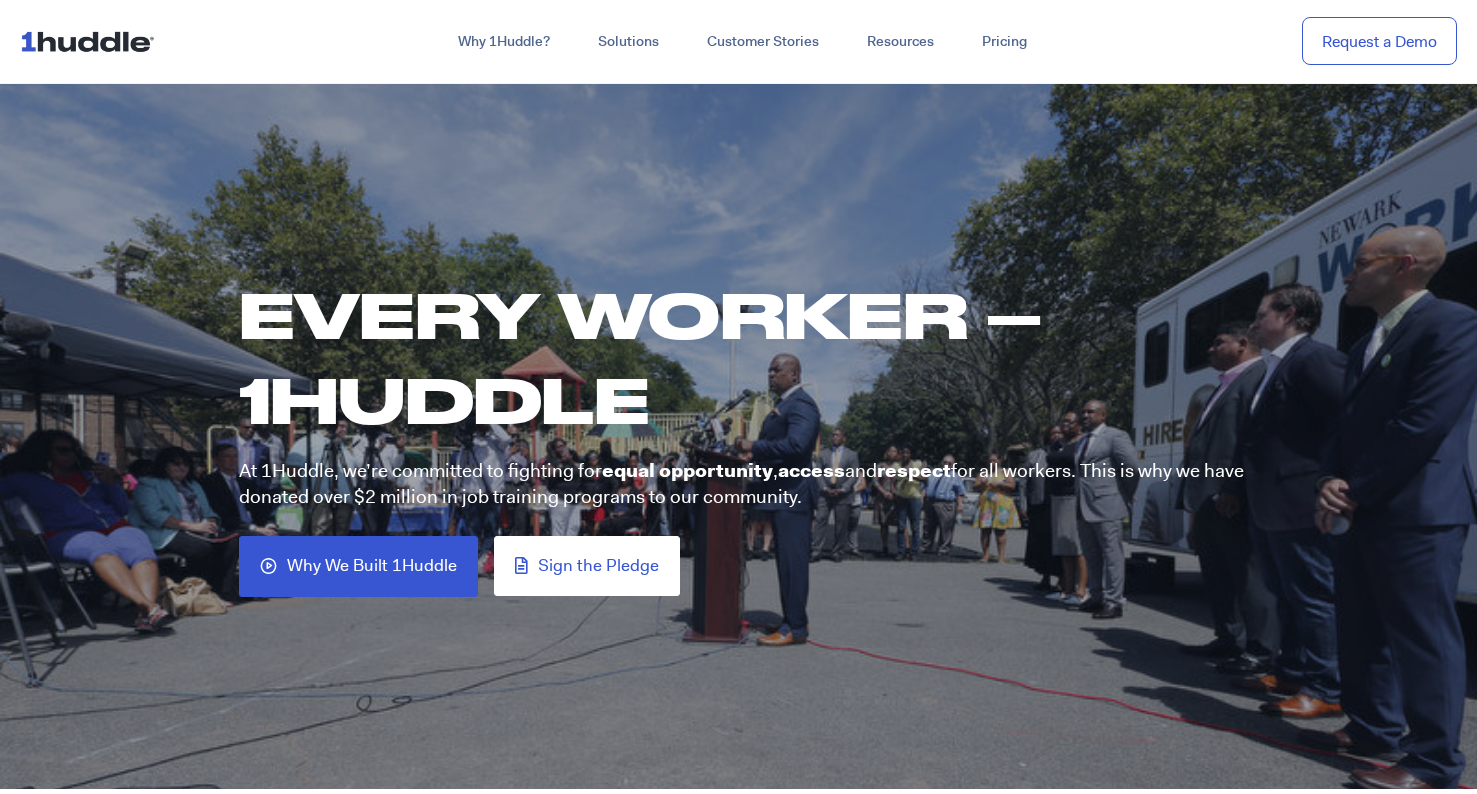 scroll, scrollTop: 0, scrollLeft: 0, axis: both 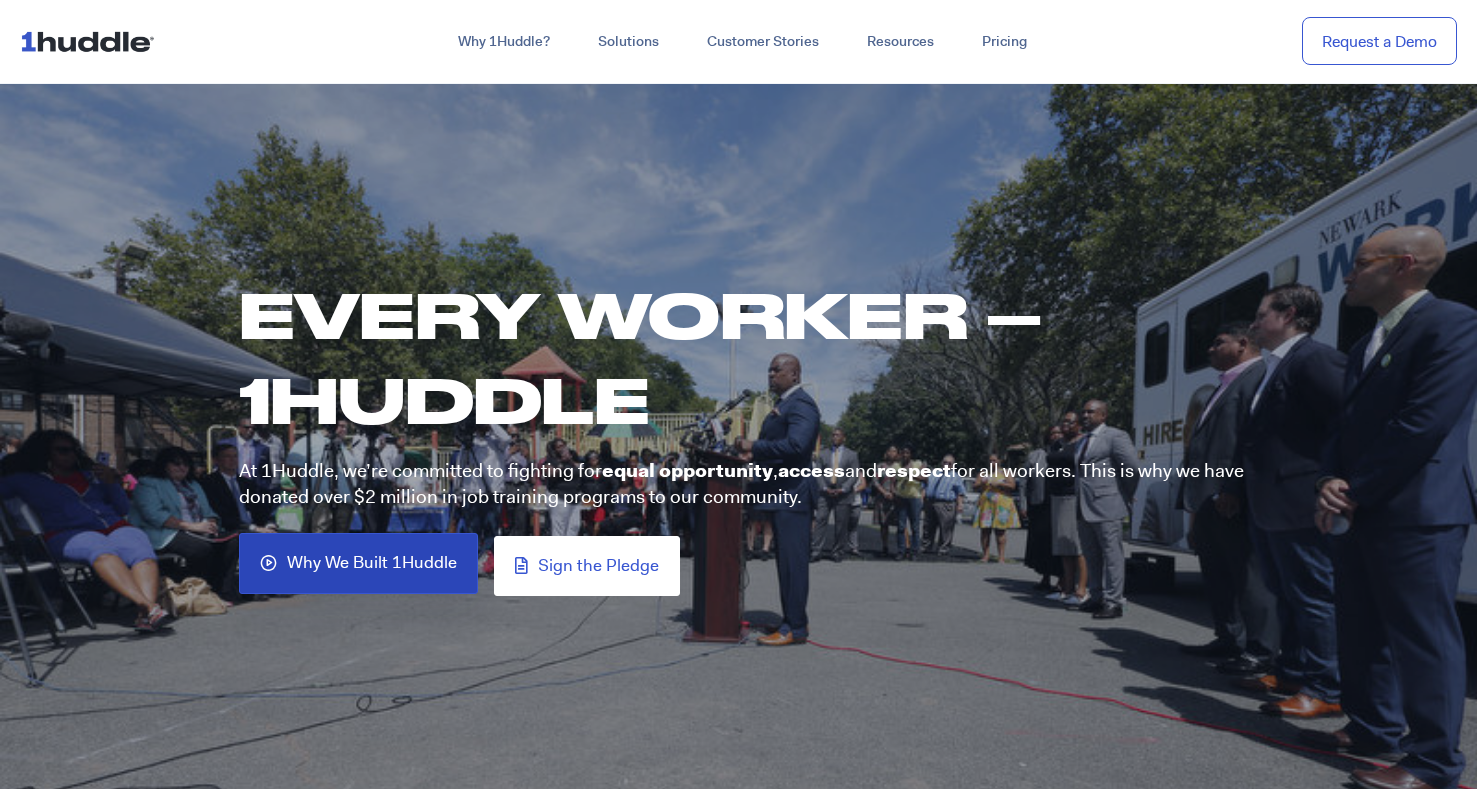 click on "Why We Built 1Huddle" at bounding box center [372, 563] 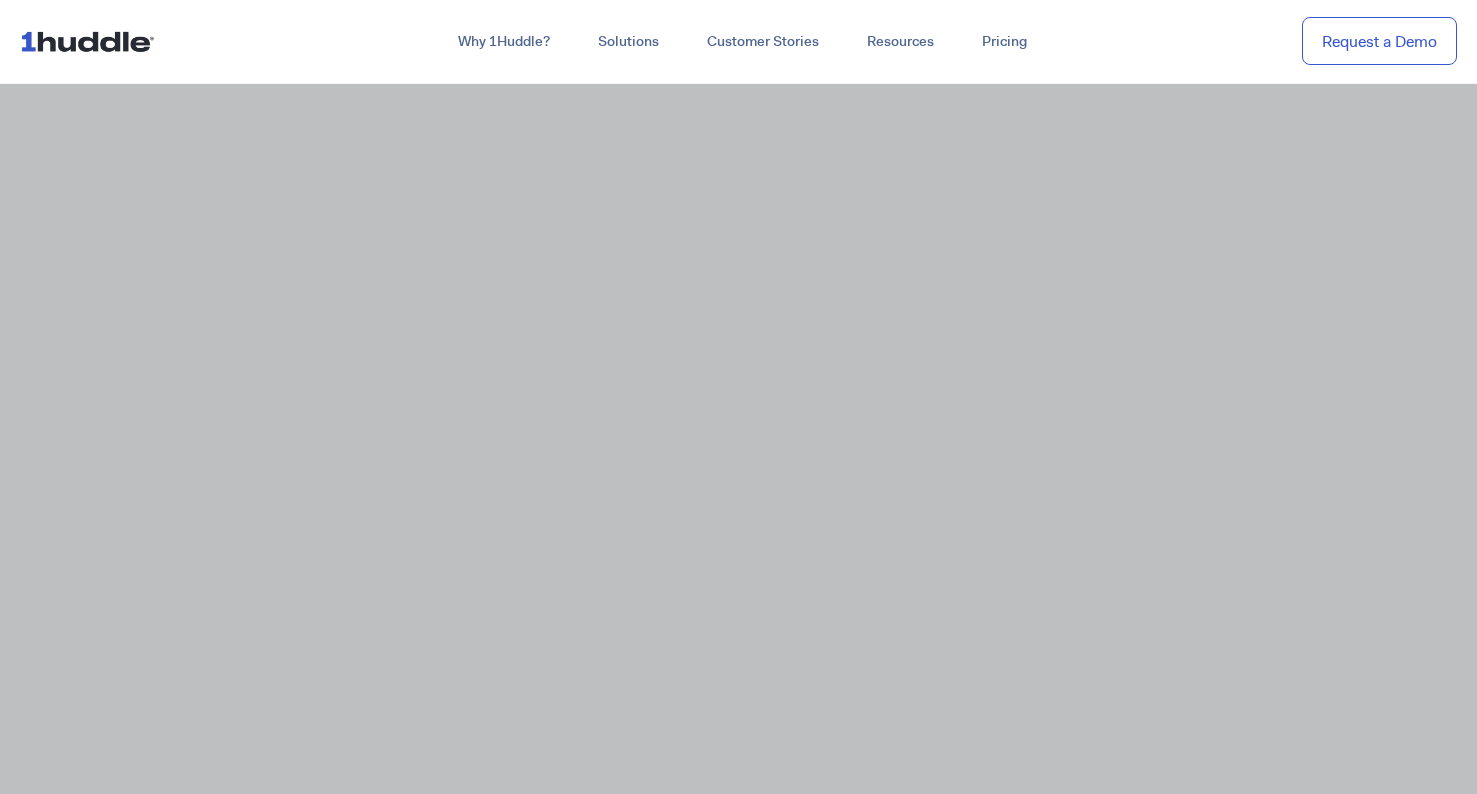 scroll, scrollTop: 3200, scrollLeft: 0, axis: vertical 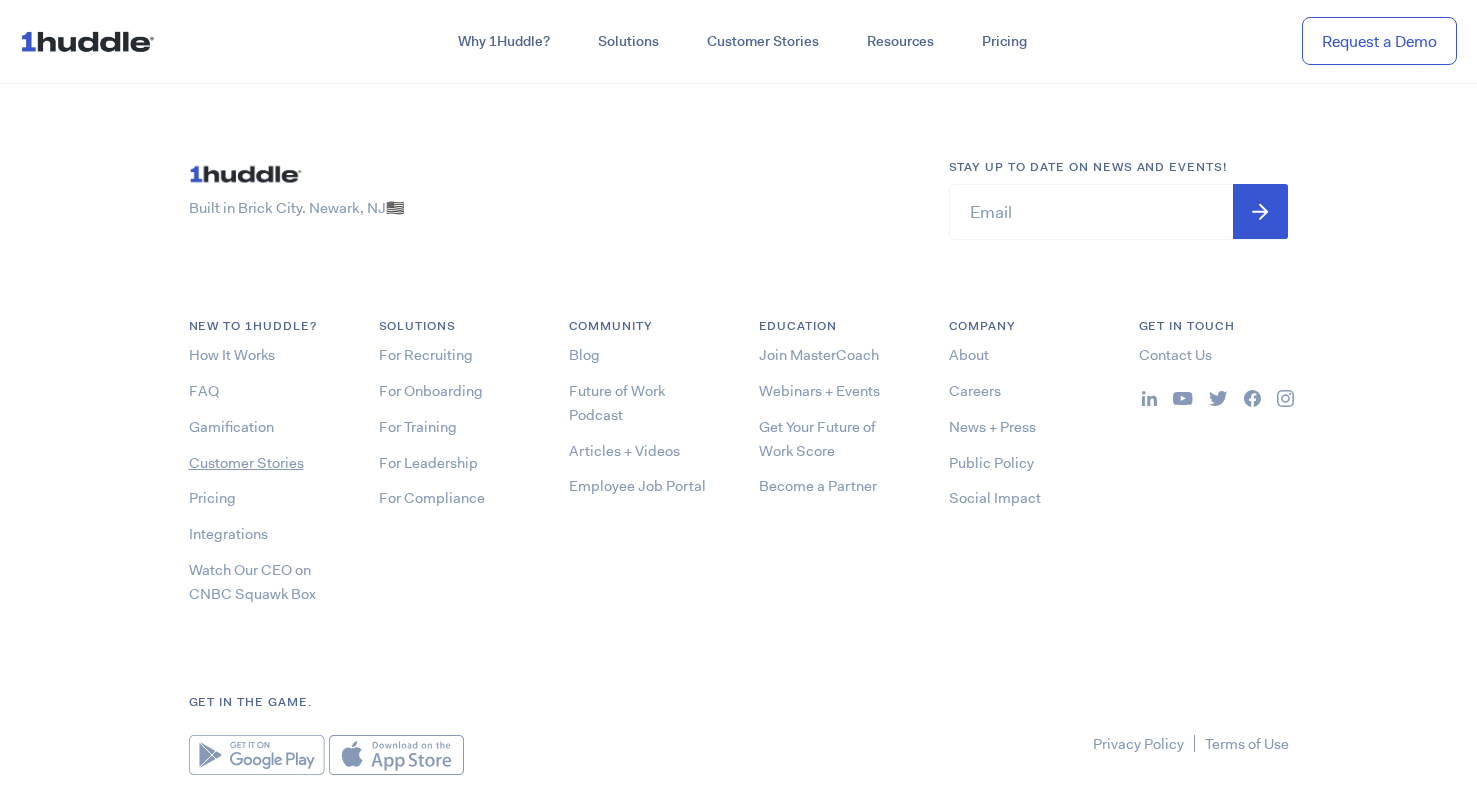 click on "Customer Stories" at bounding box center [246, 463] 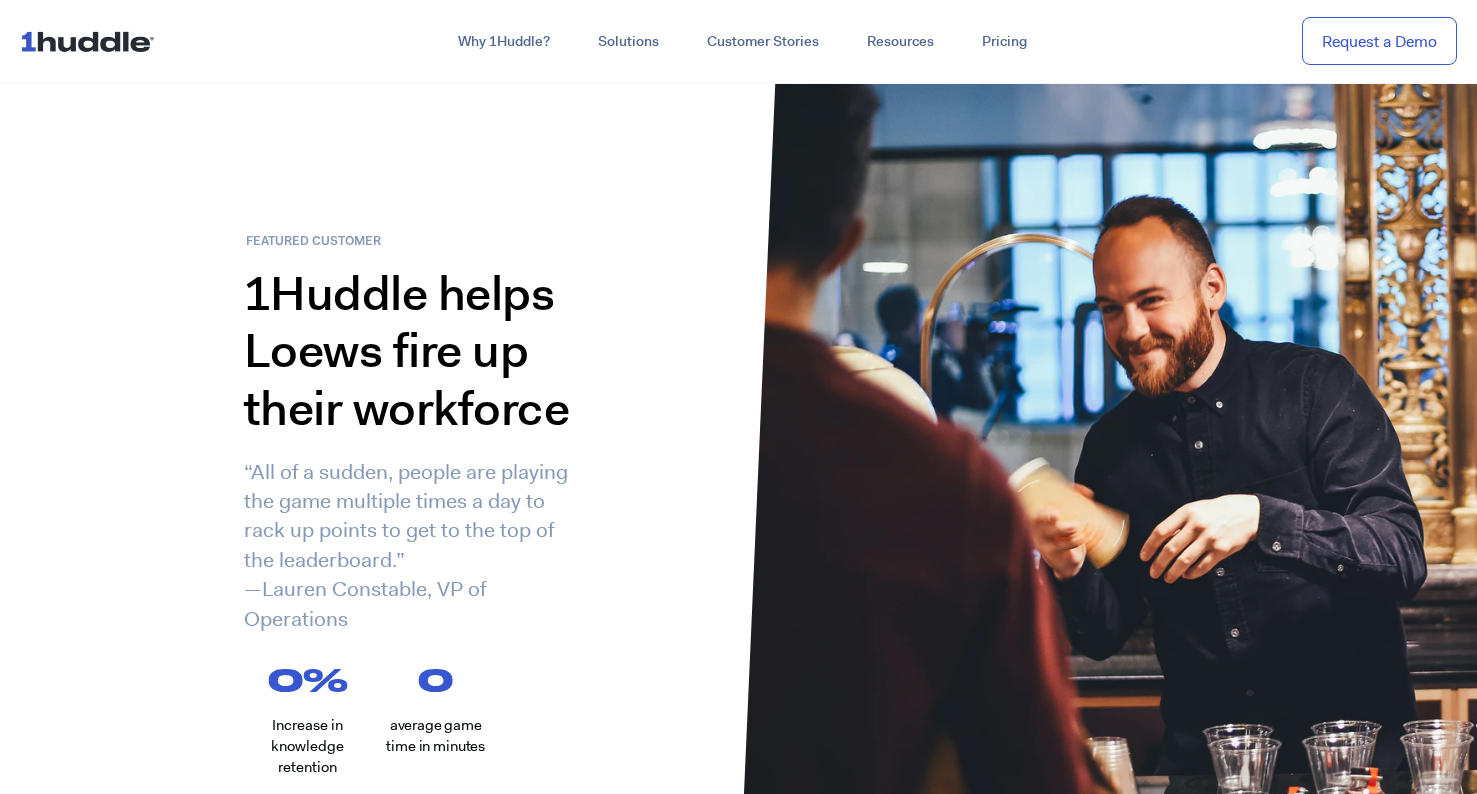 scroll, scrollTop: 0, scrollLeft: 0, axis: both 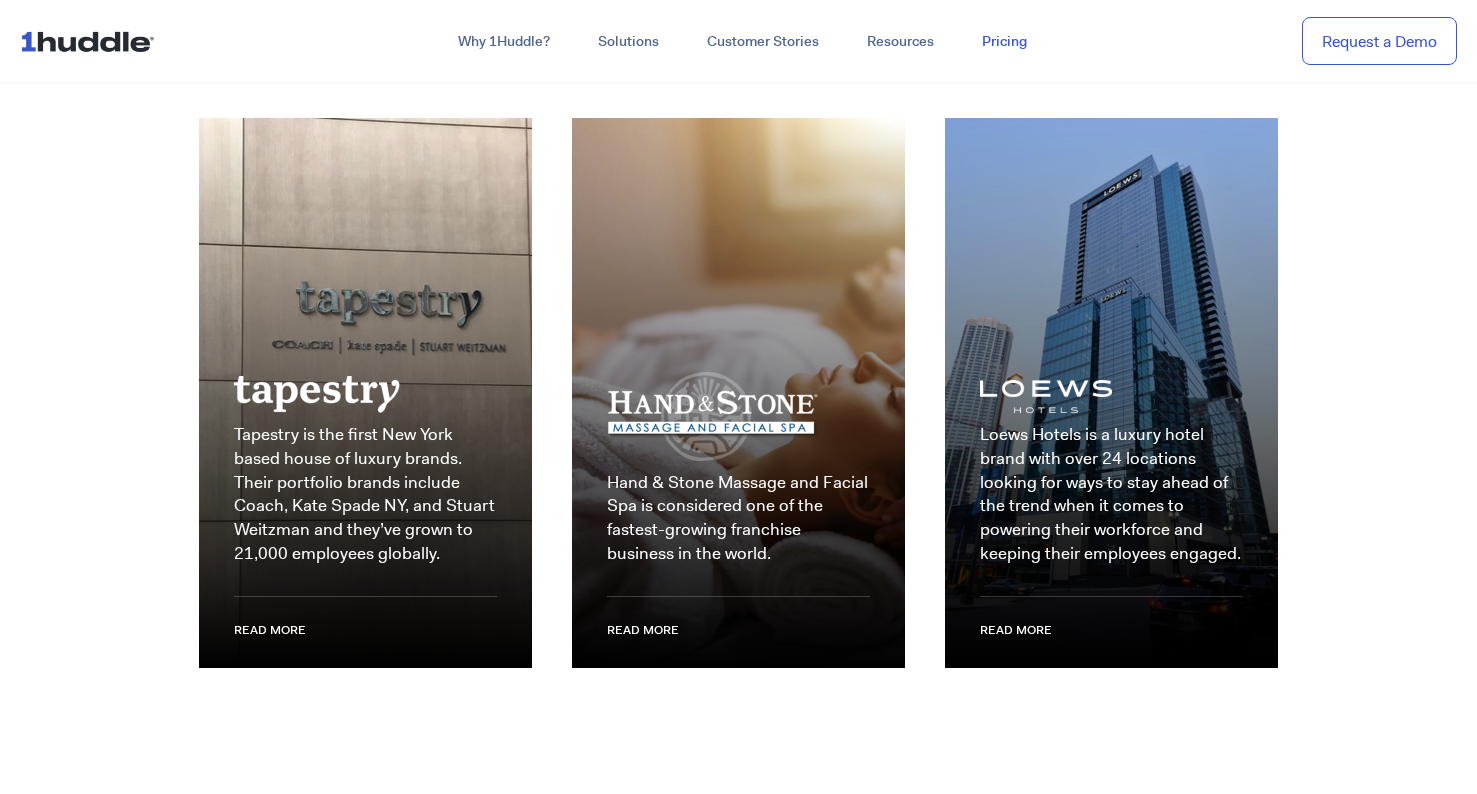 click on "Pricing" at bounding box center (1004, 42) 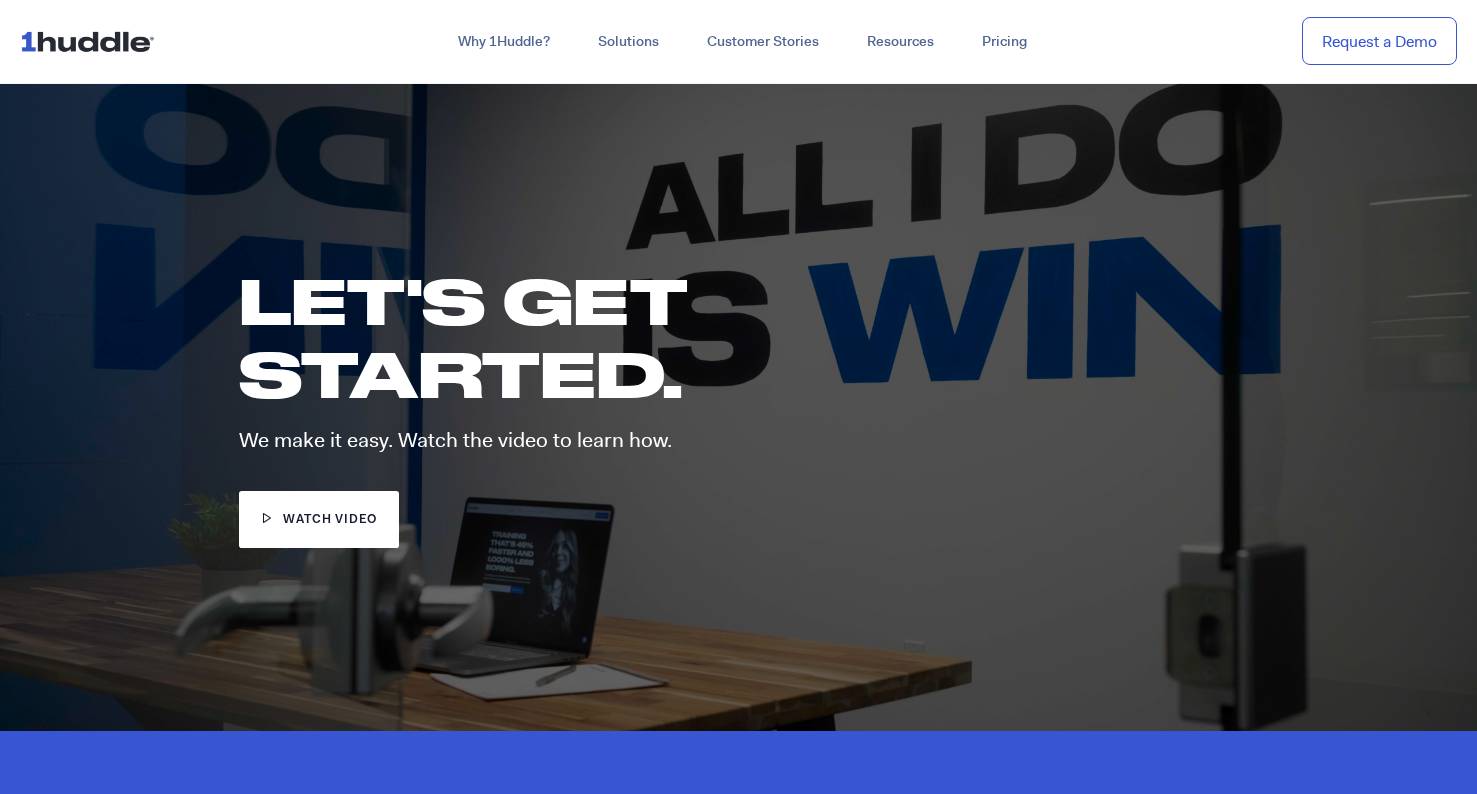 scroll, scrollTop: 0, scrollLeft: 0, axis: both 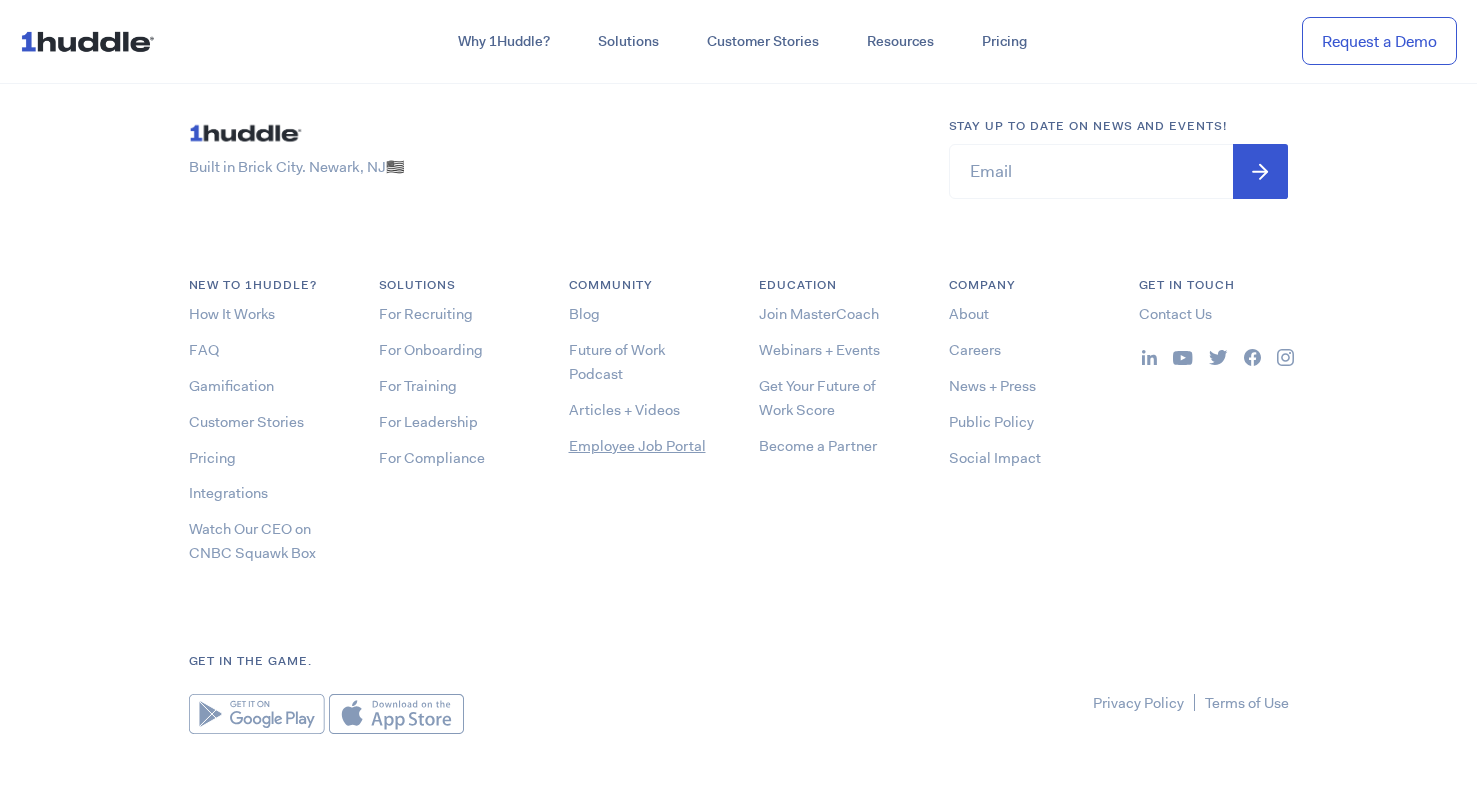 click on "Employee Job Portal" at bounding box center (637, 446) 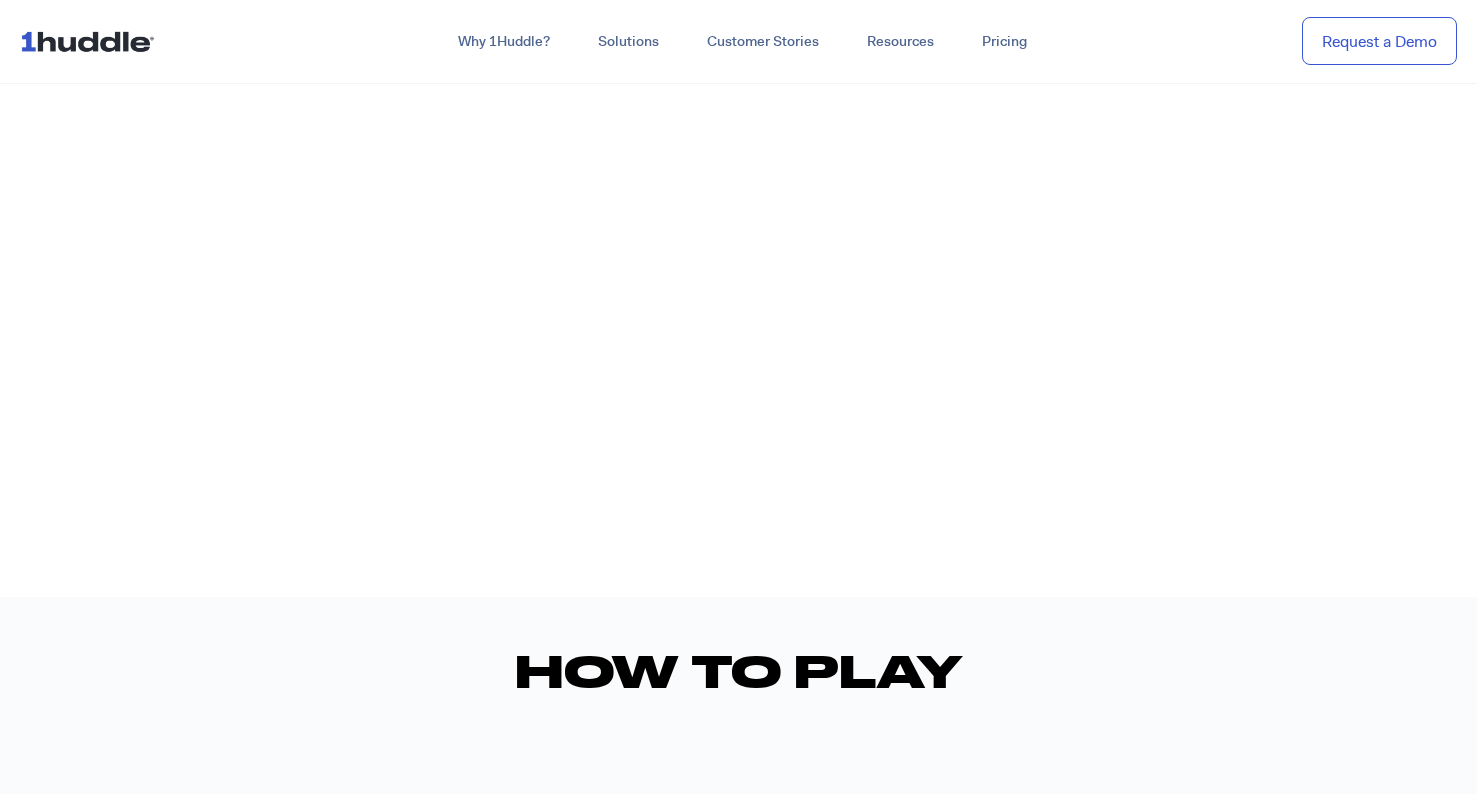 scroll, scrollTop: 0, scrollLeft: 0, axis: both 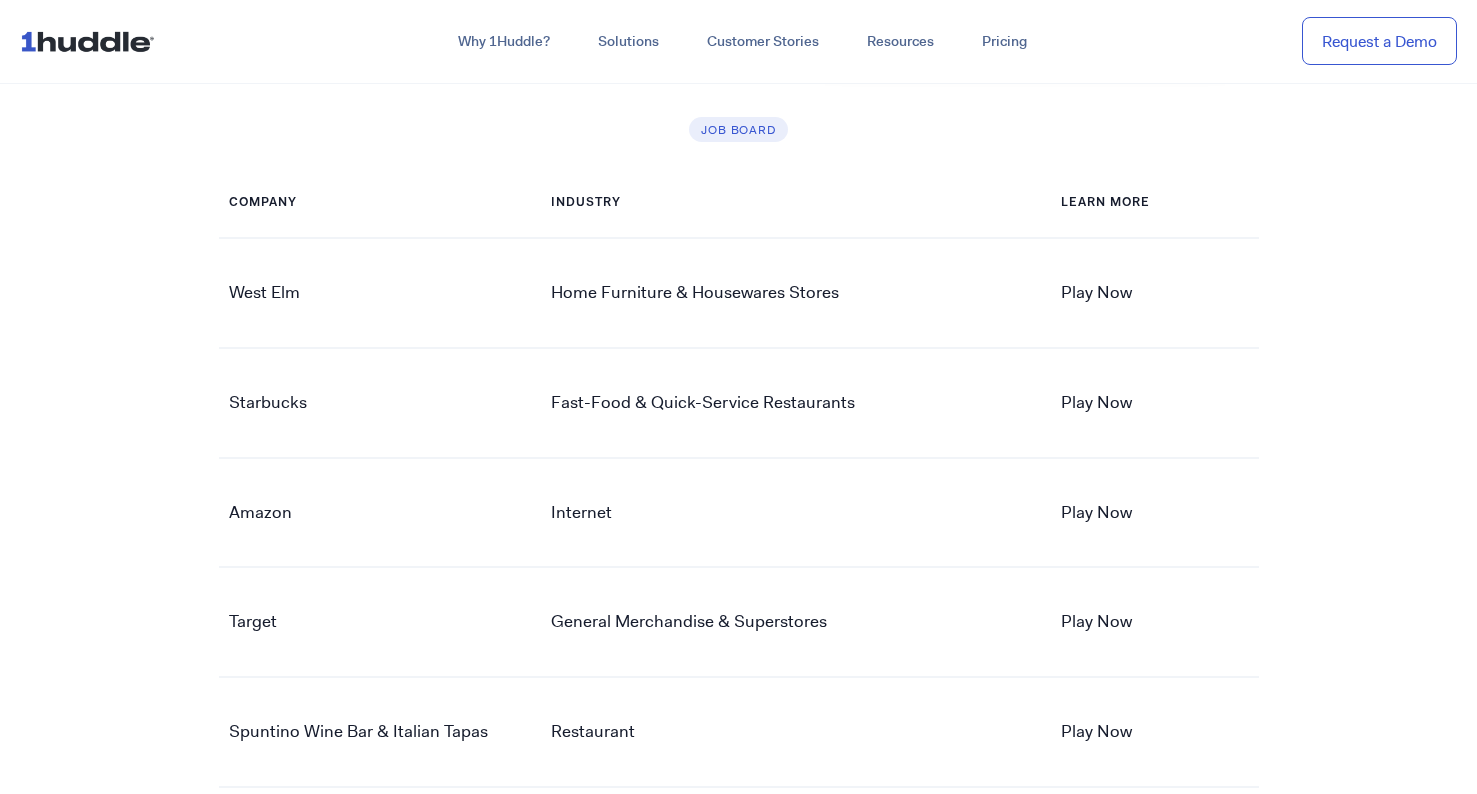 click on "Play Now" at bounding box center (1096, 292) 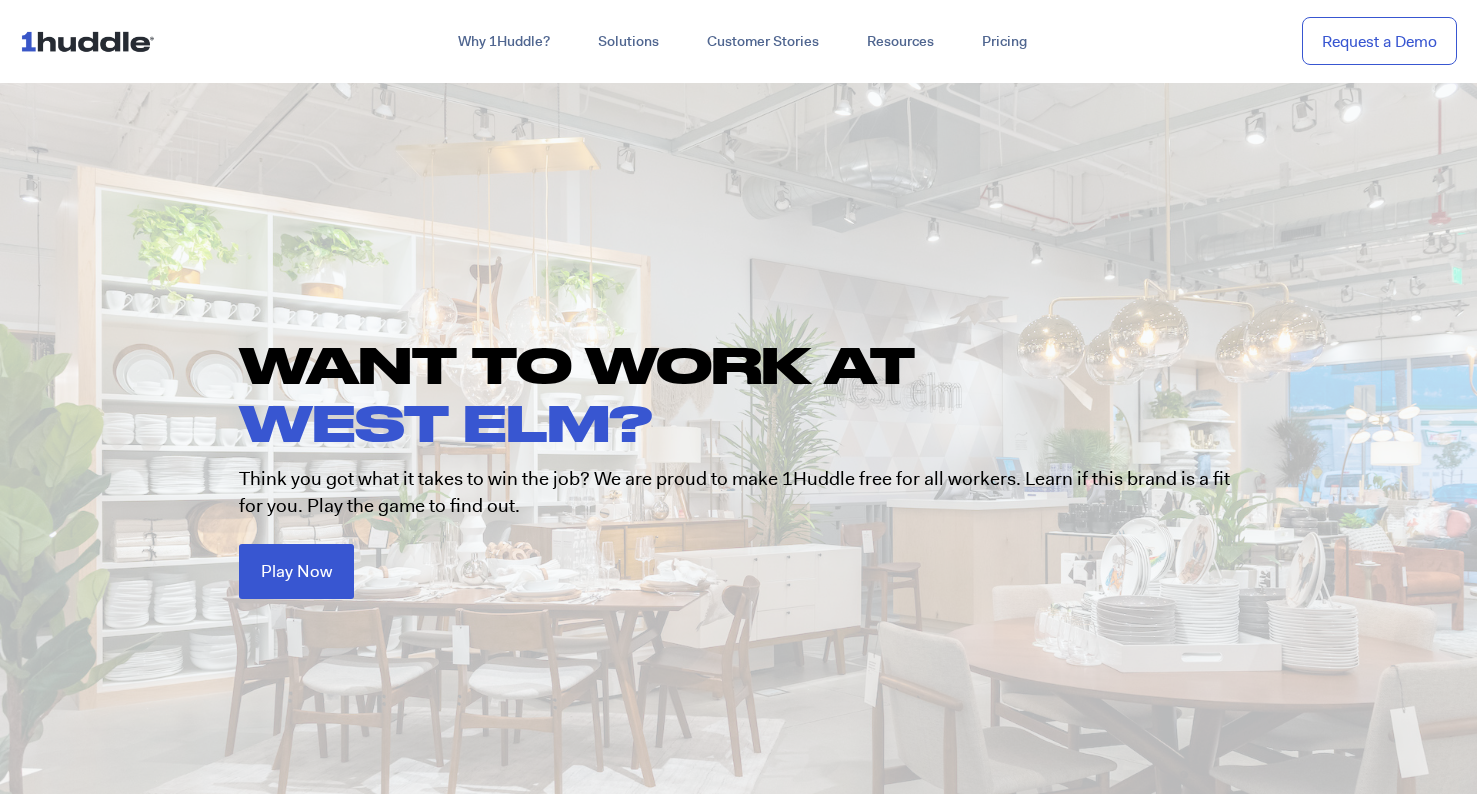 scroll, scrollTop: 0, scrollLeft: 0, axis: both 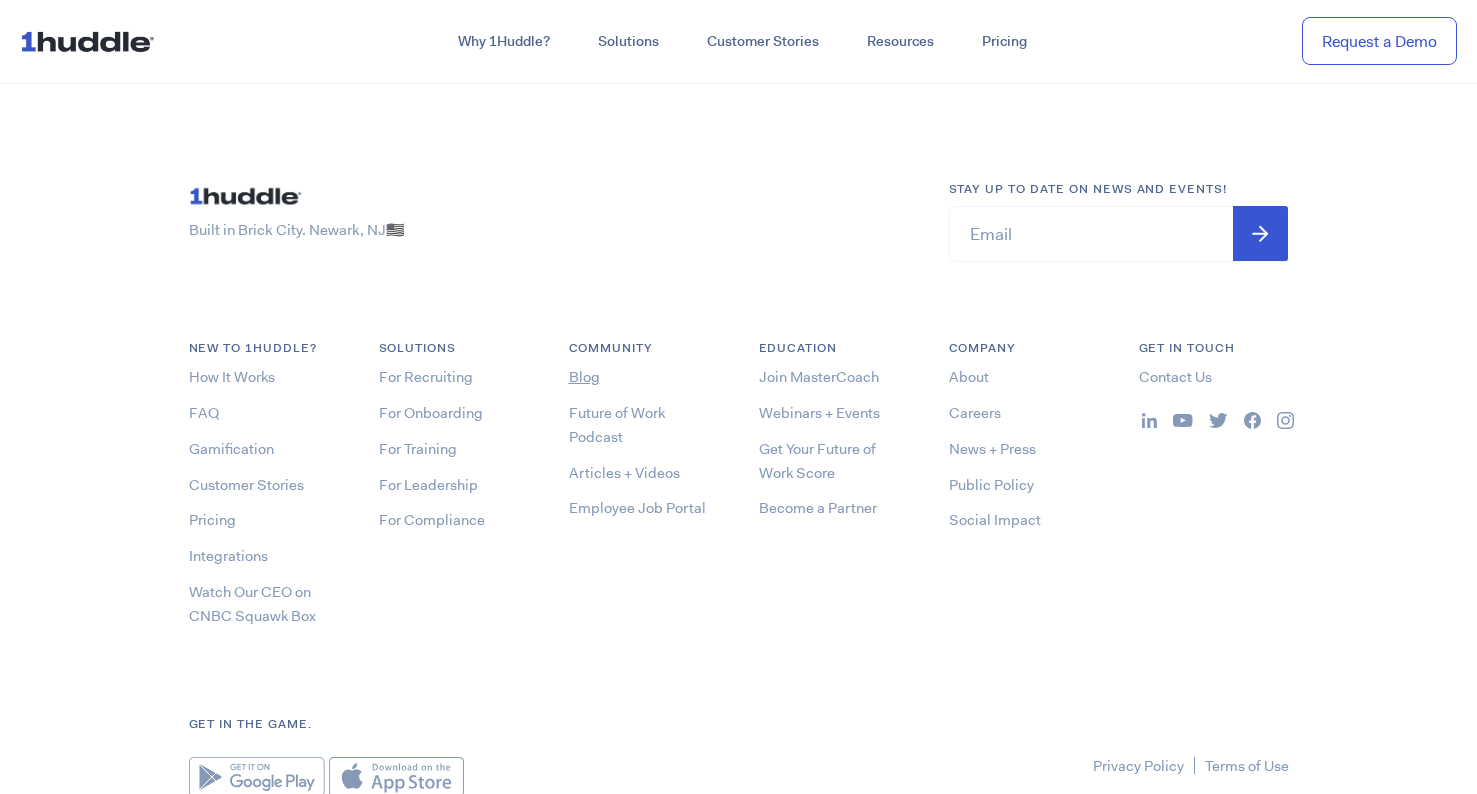 click on "Blog" at bounding box center [584, 377] 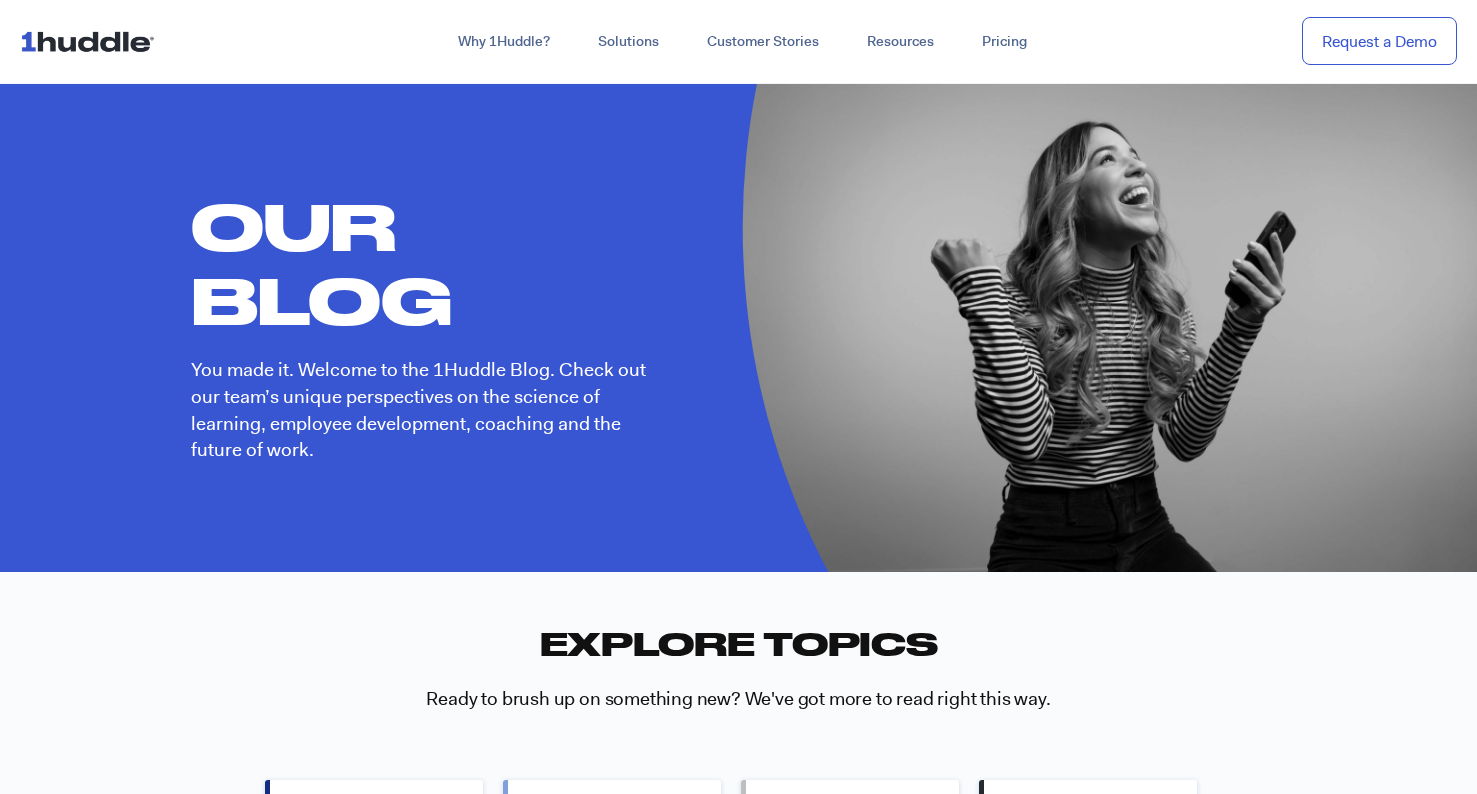 scroll, scrollTop: 0, scrollLeft: 0, axis: both 